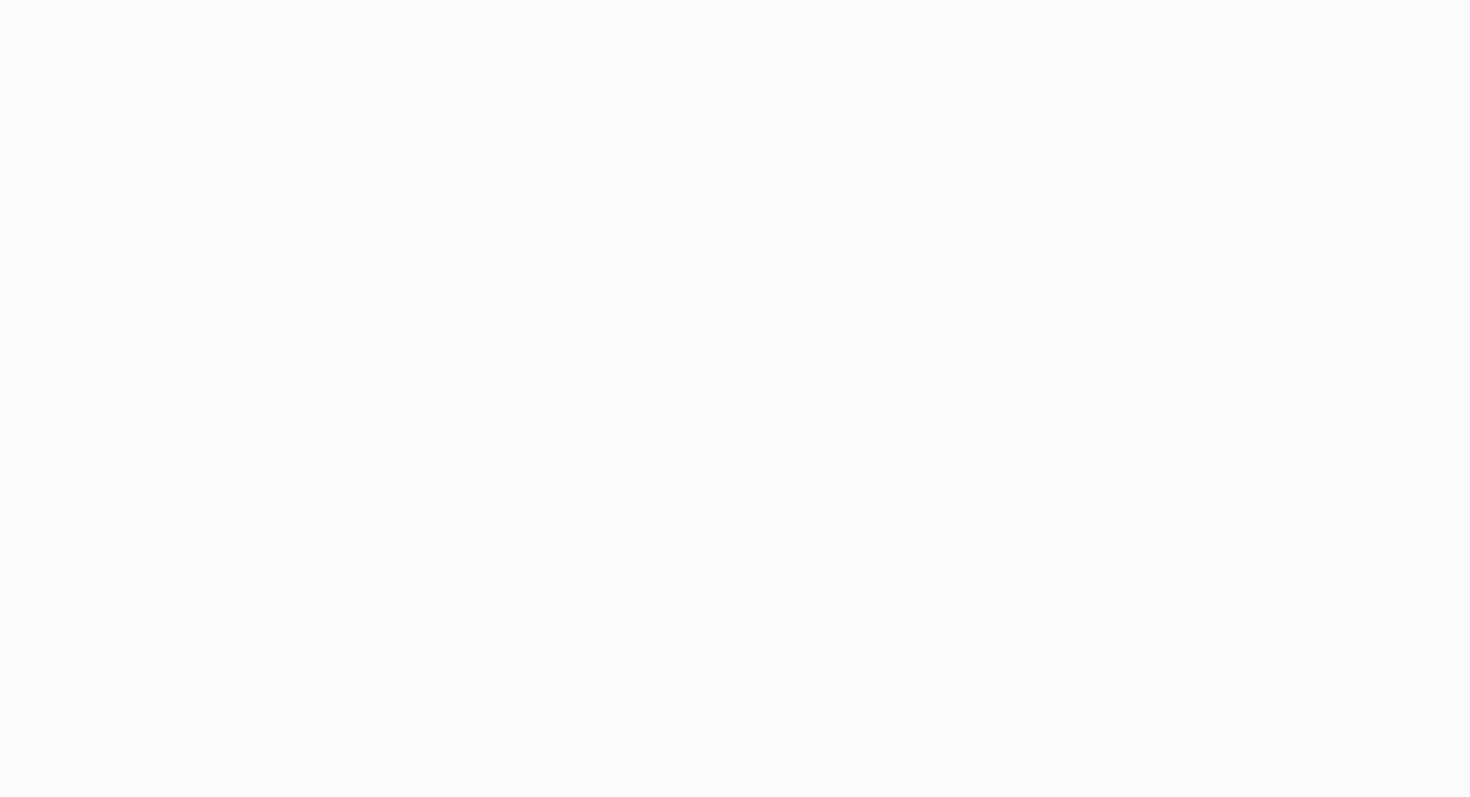 scroll, scrollTop: 0, scrollLeft: 0, axis: both 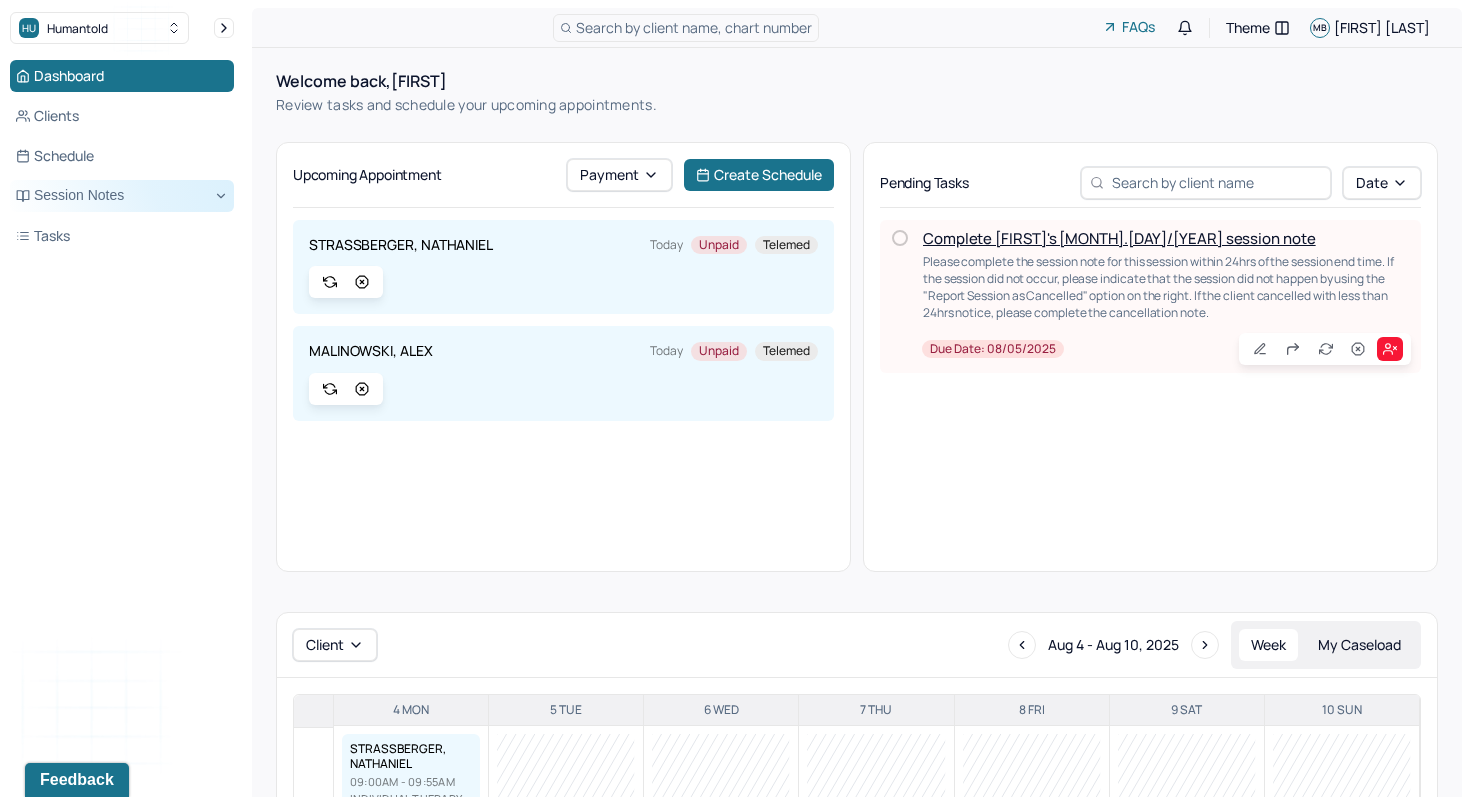 click on "Session Notes" at bounding box center [122, 196] 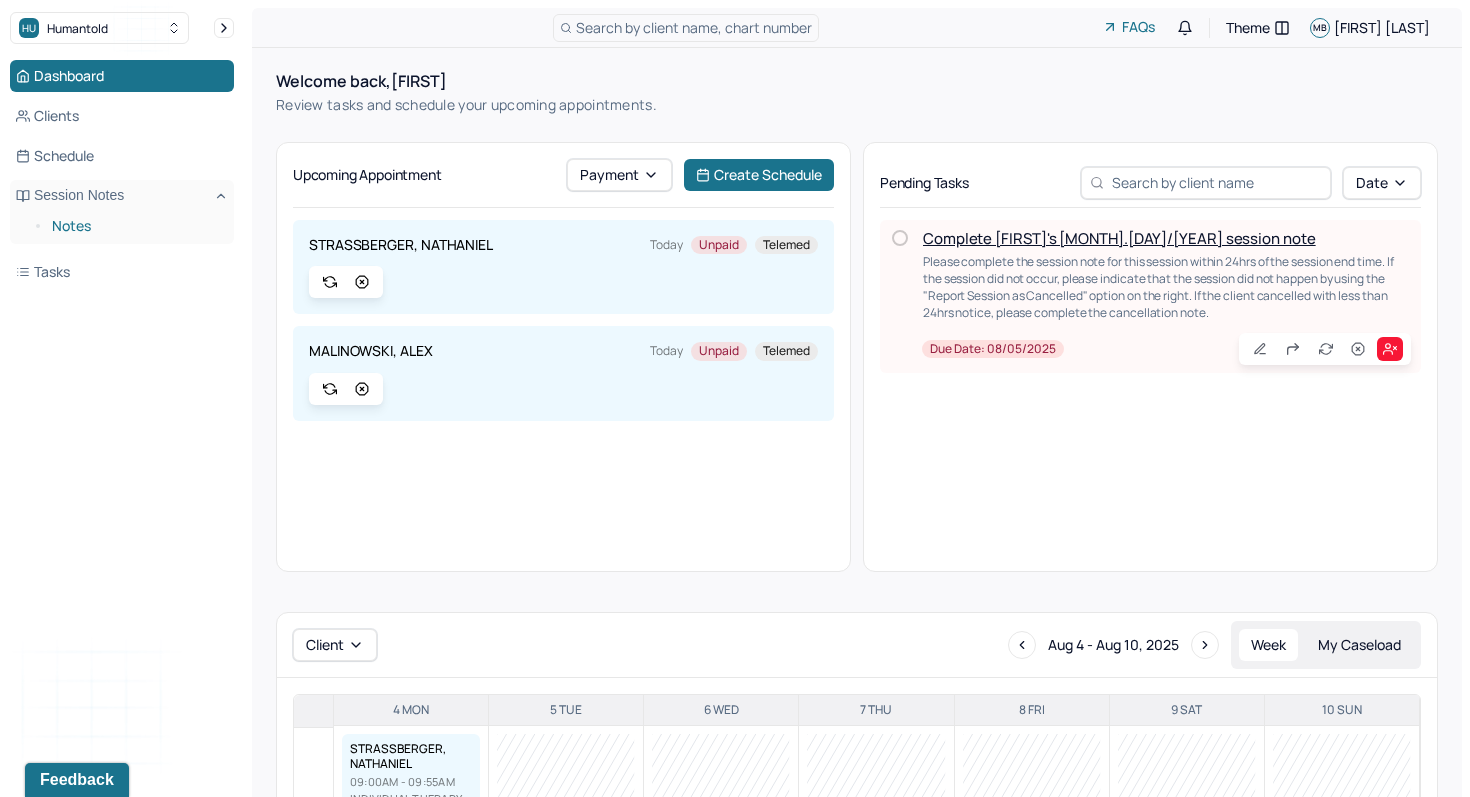 click on "Notes" at bounding box center [135, 226] 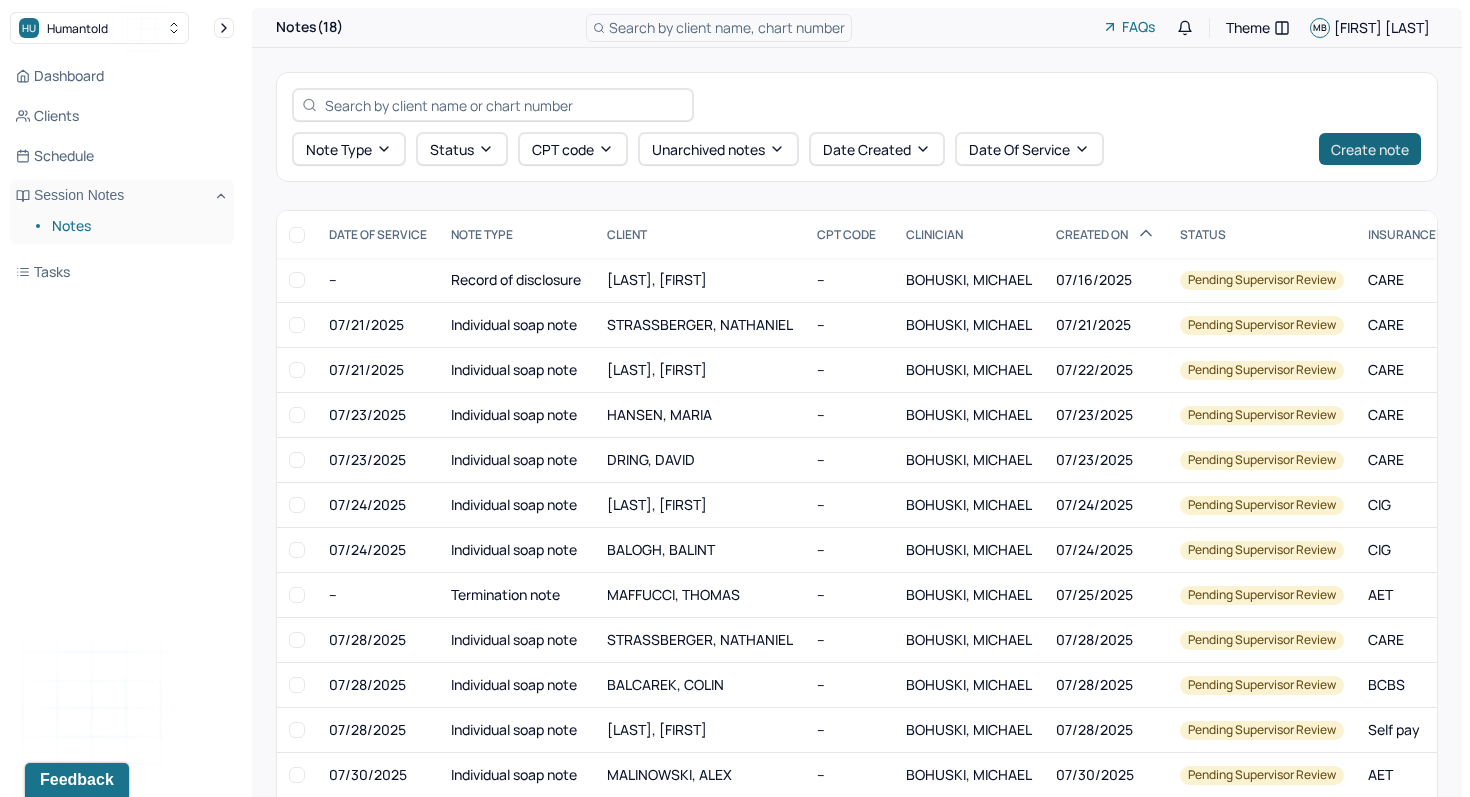 click on "Create note" at bounding box center (1370, 149) 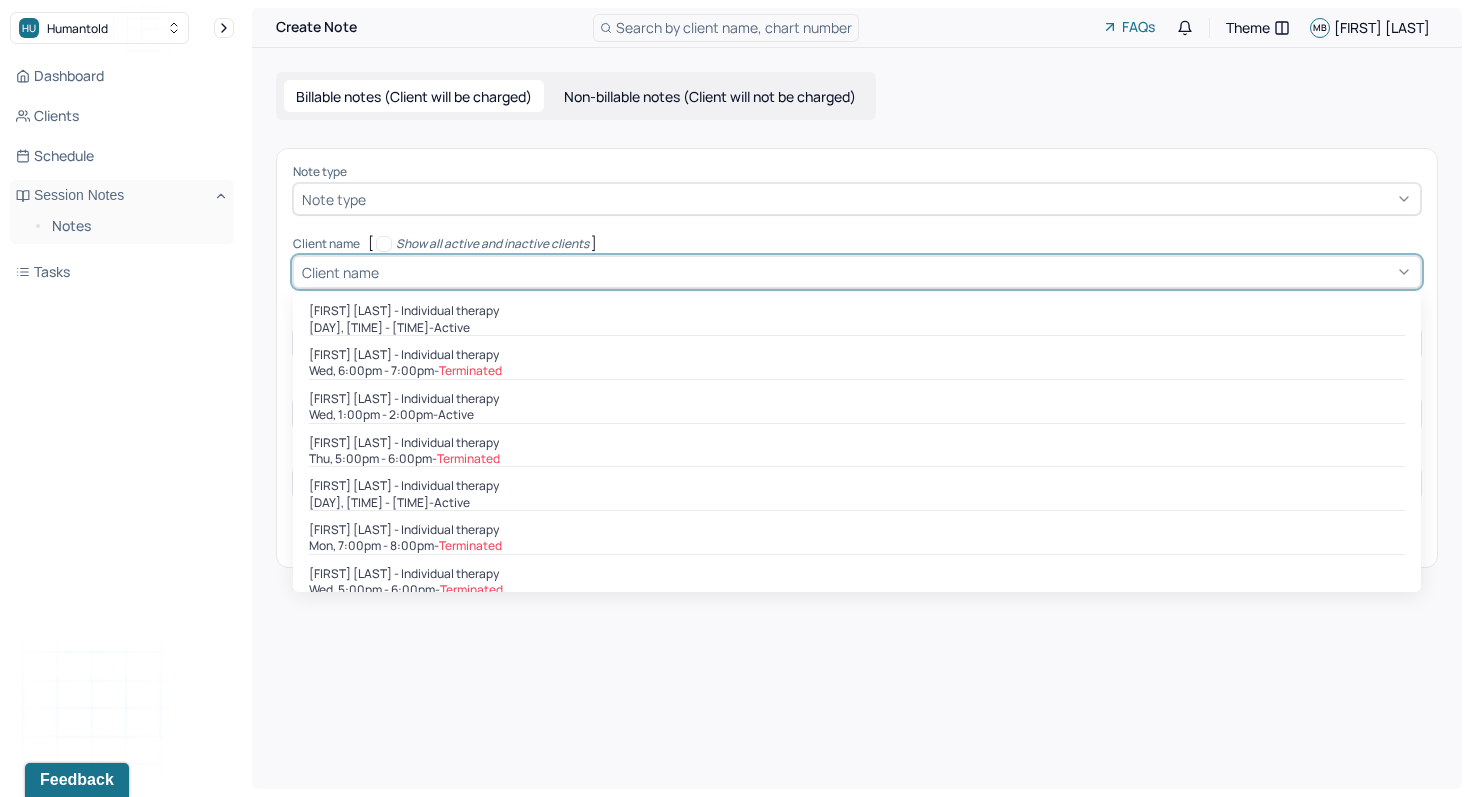 click on "Client name" at bounding box center (857, 272) 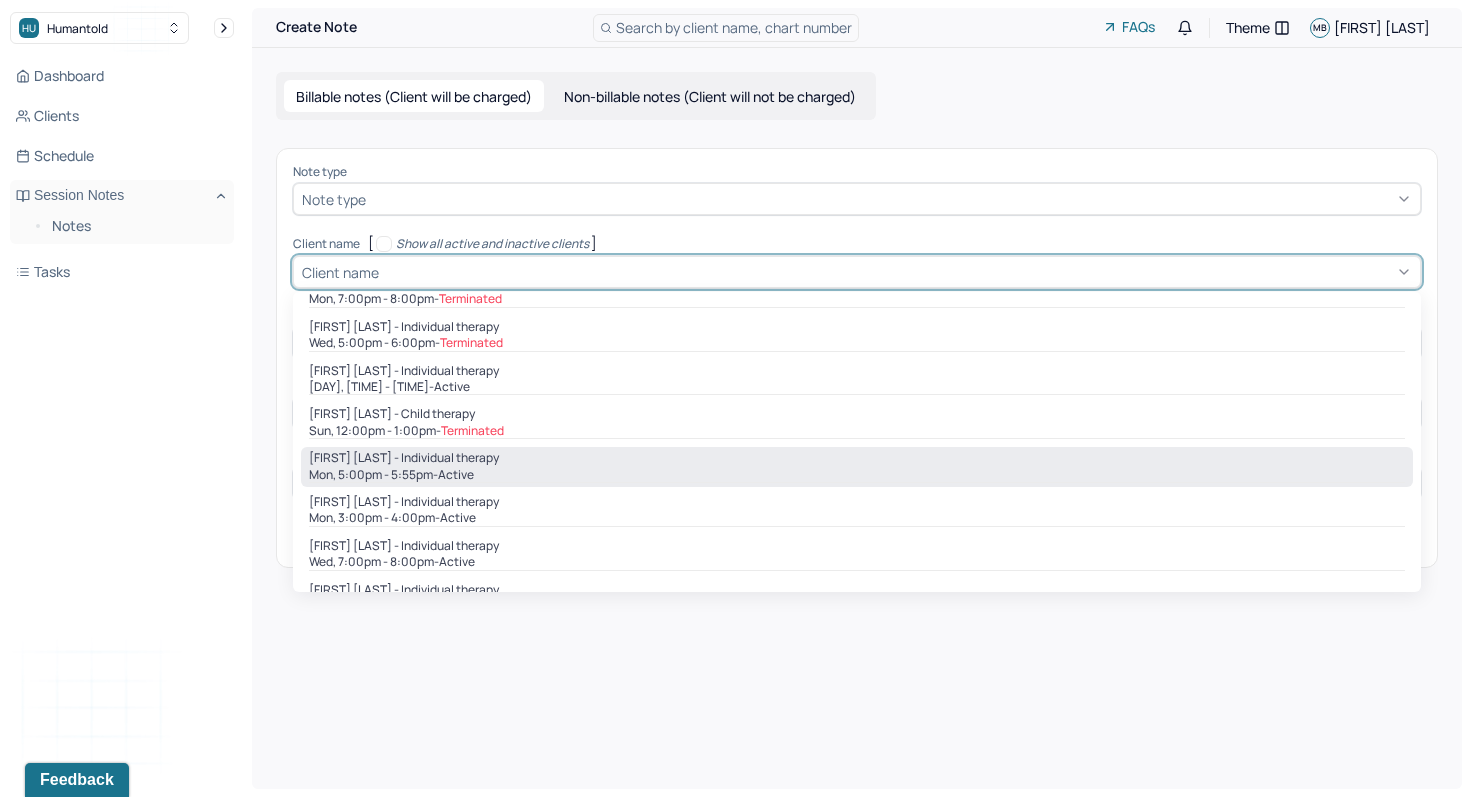 scroll, scrollTop: 248, scrollLeft: 0, axis: vertical 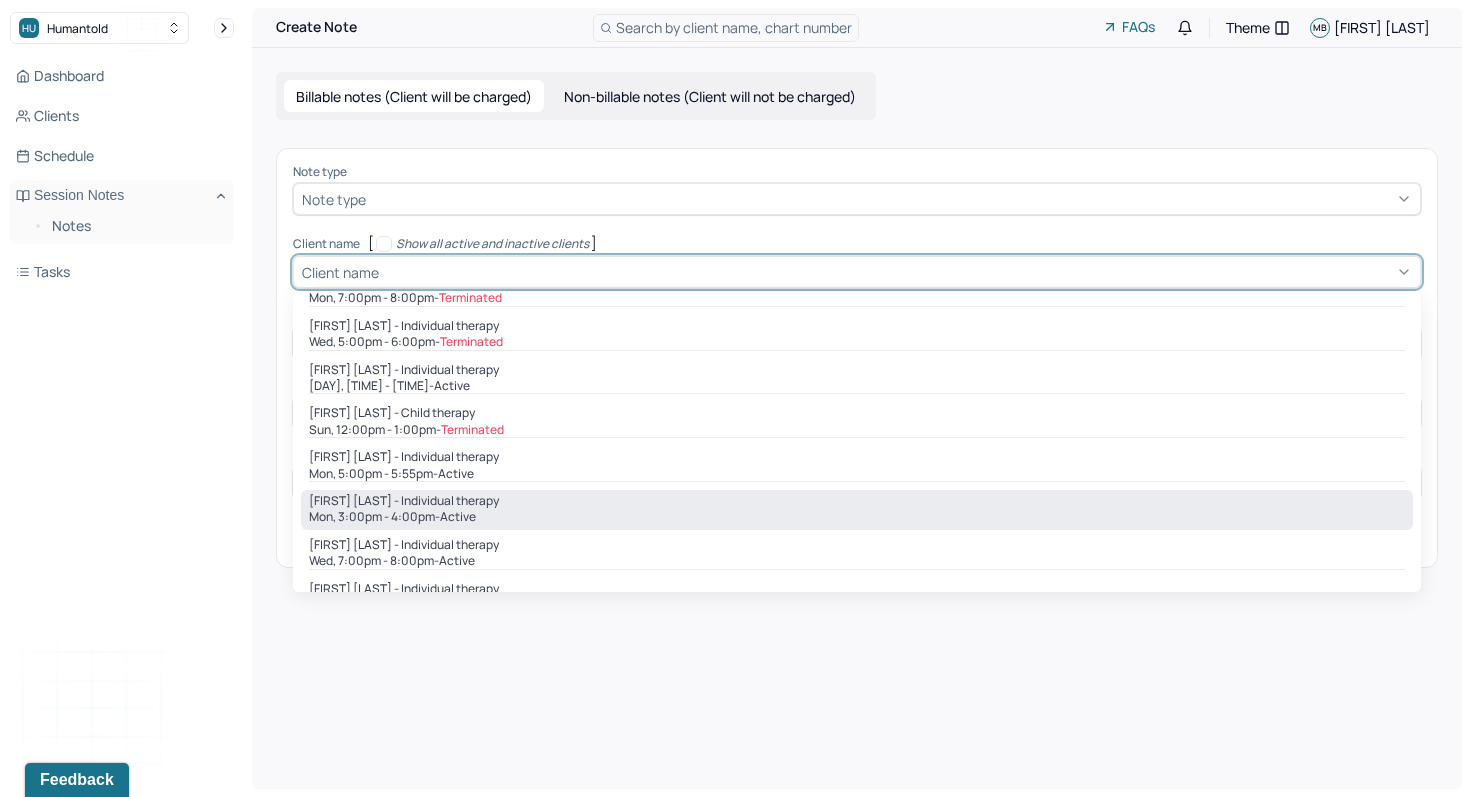 click on "[FIRST] [LAST] - Individual therapy [DAY], [TIME] - [TIME]  -  active" at bounding box center [857, 510] 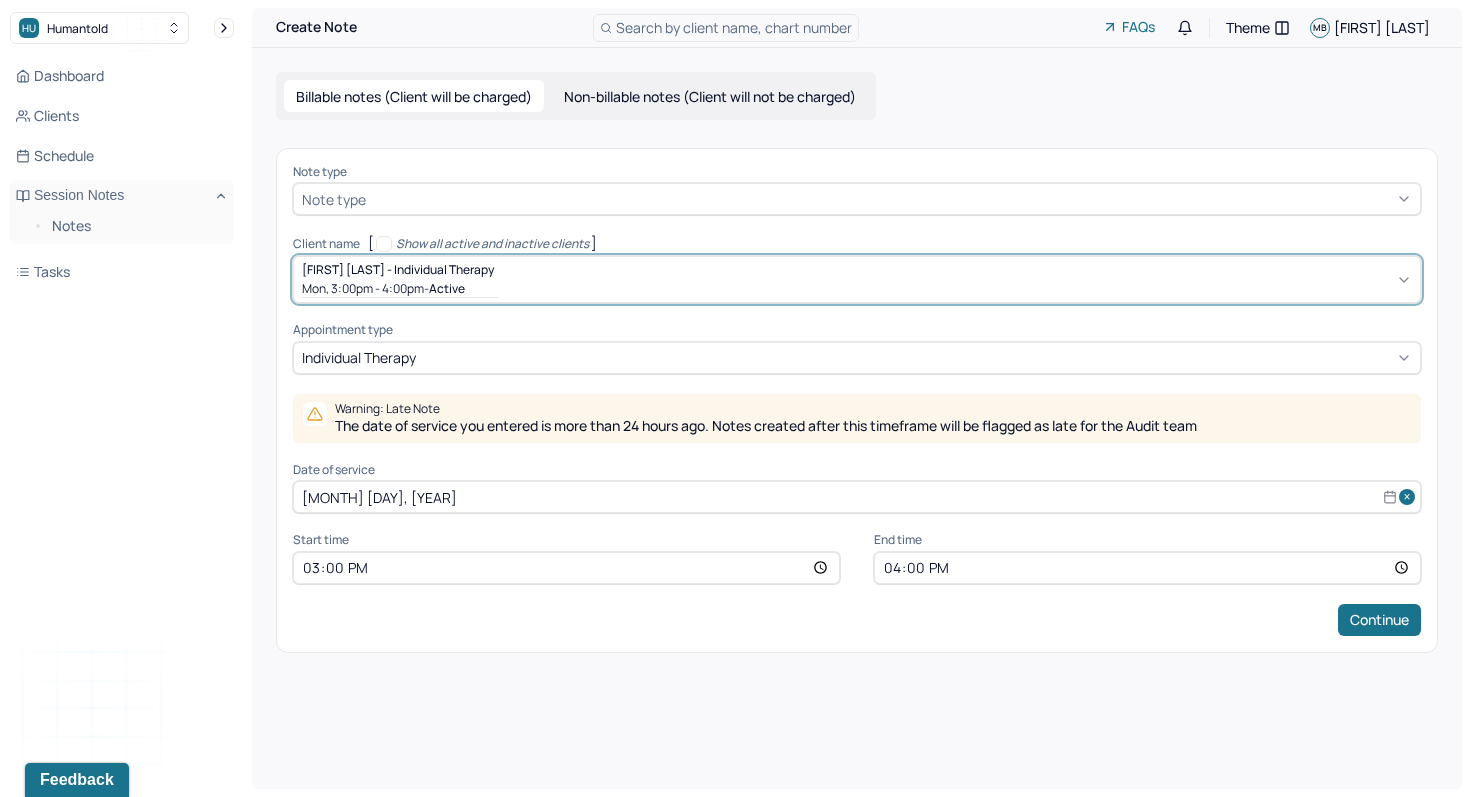 click on "[MONTH] [DAY], [YEAR]" at bounding box center [857, 497] 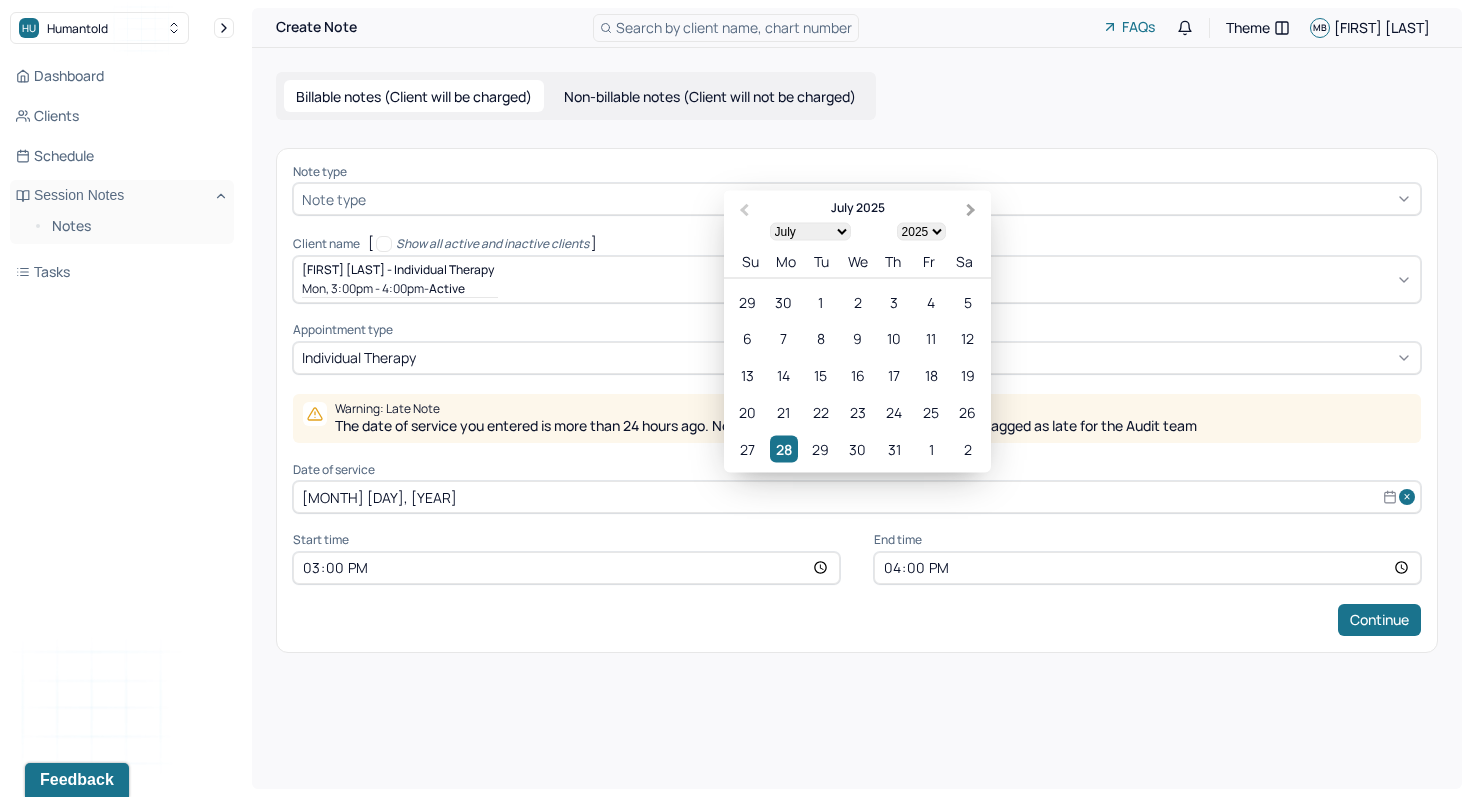 click on "Next Month" at bounding box center [971, 210] 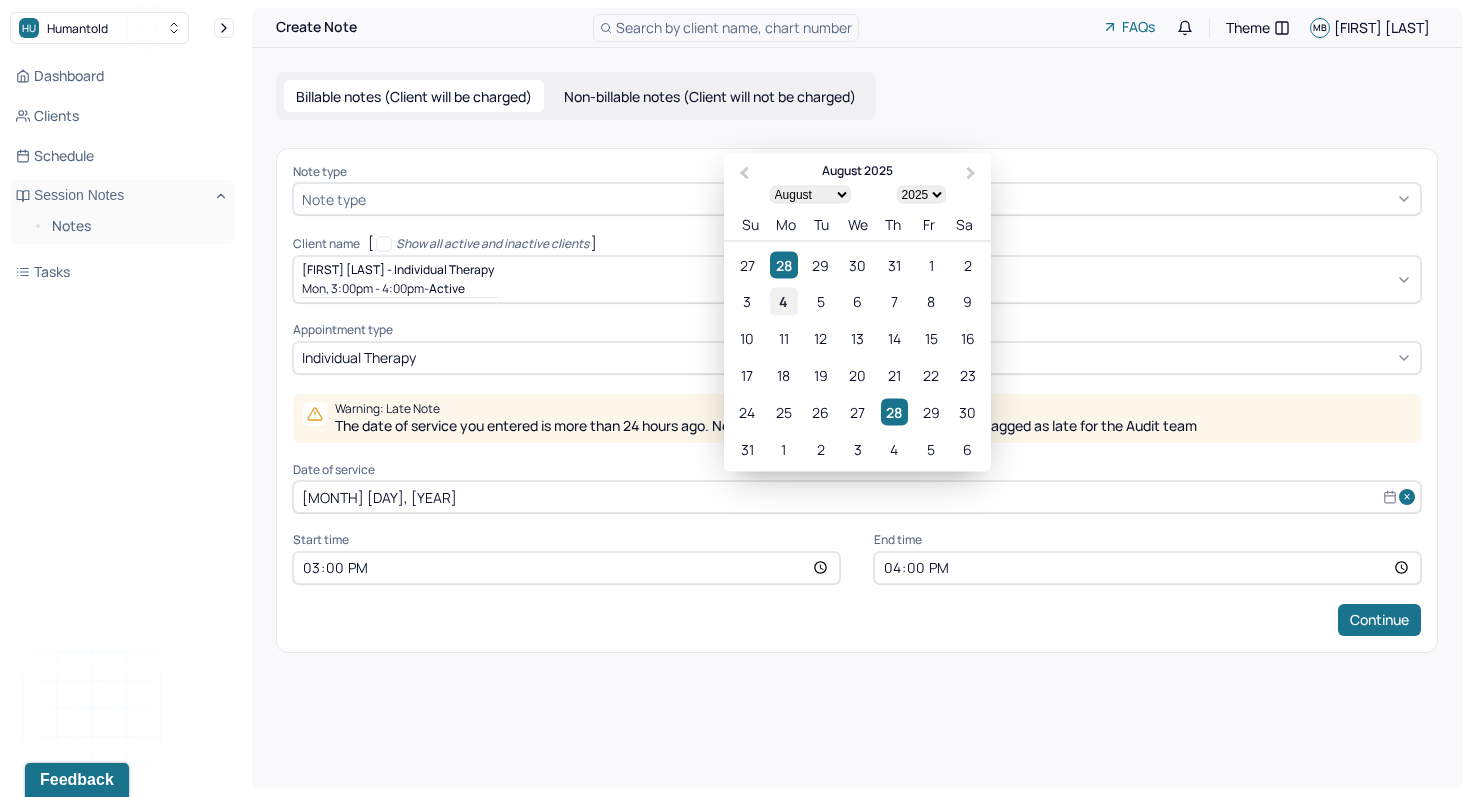 click on "4" at bounding box center [783, 301] 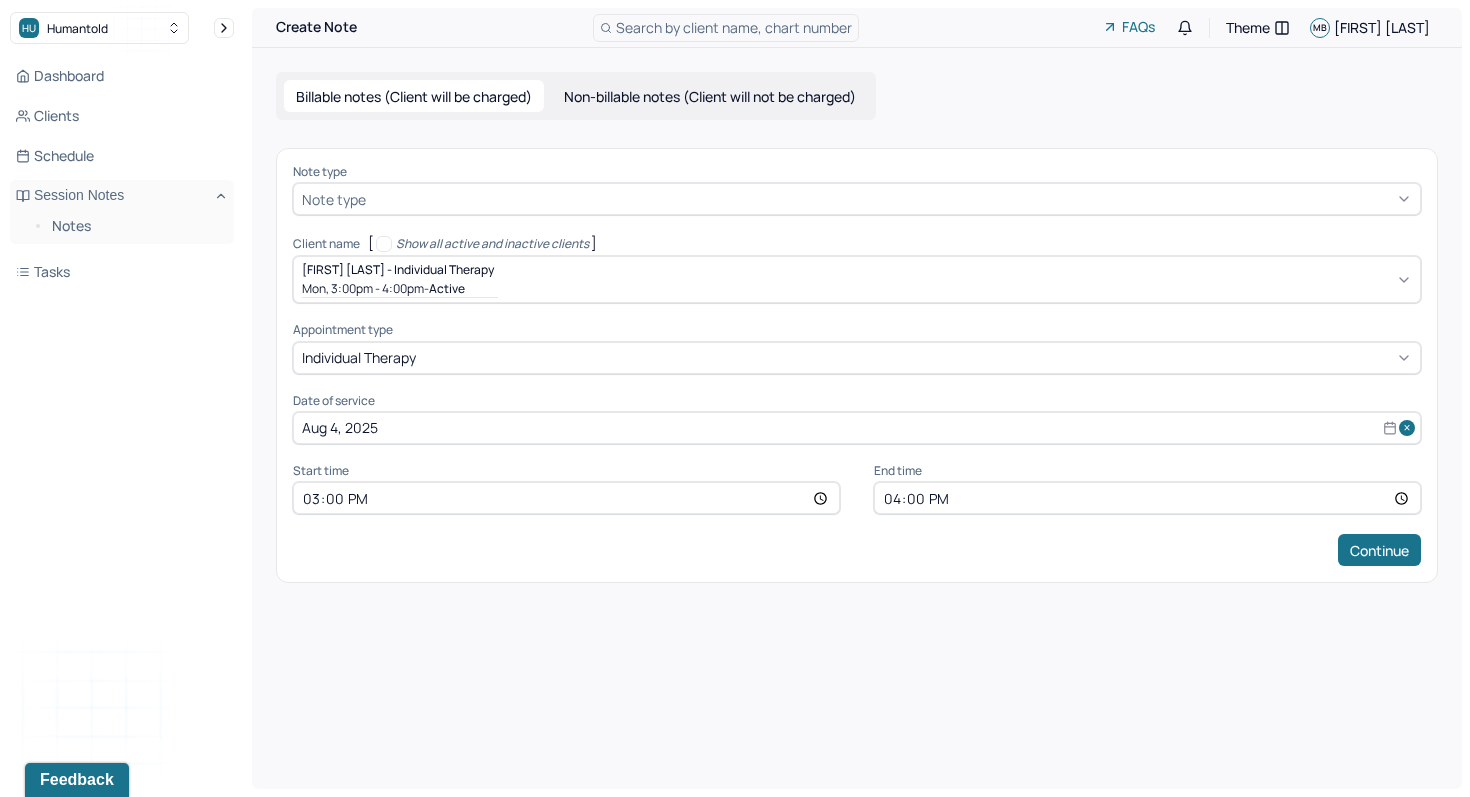 click on "16:00" at bounding box center (1147, 498) 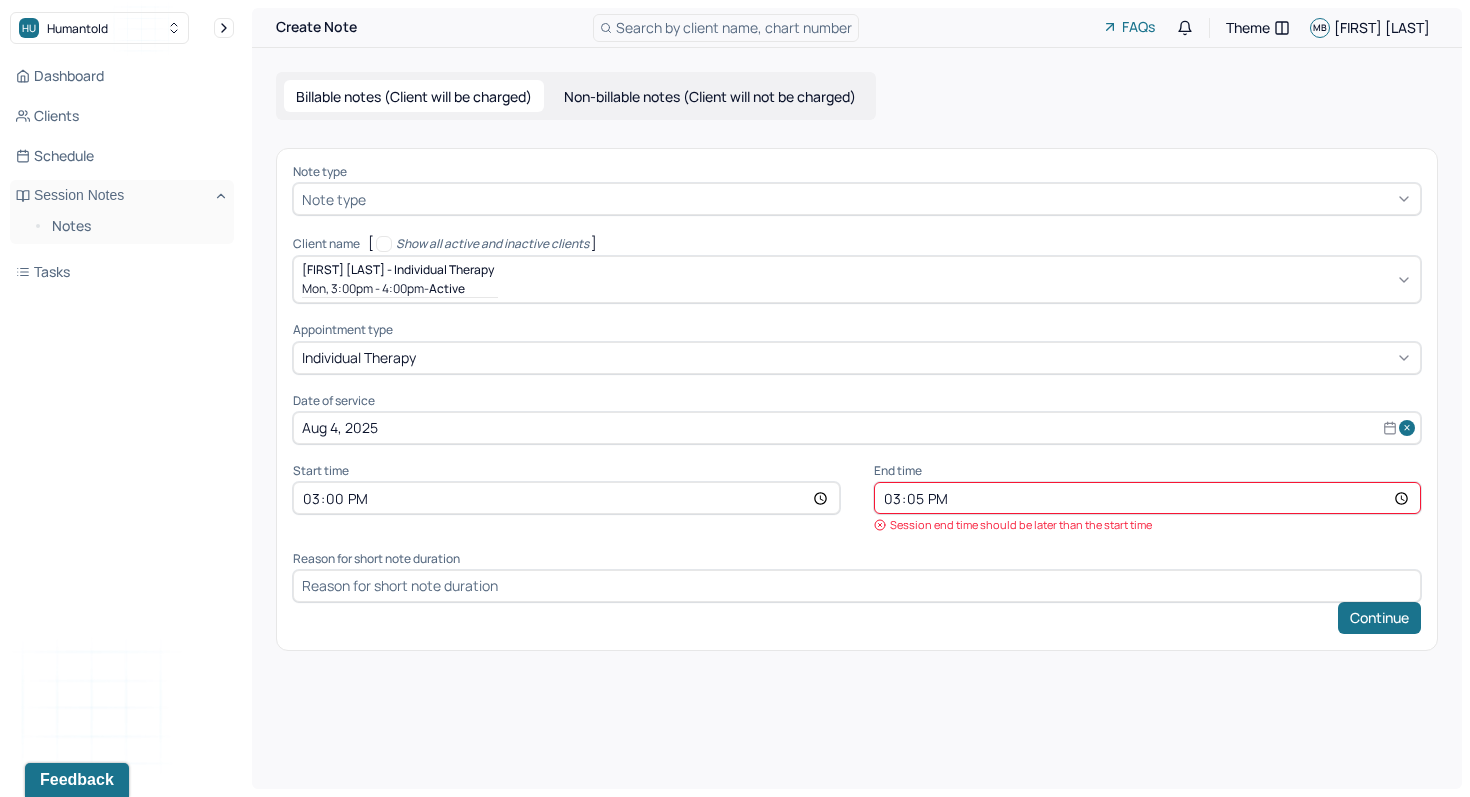 type on "15:55" 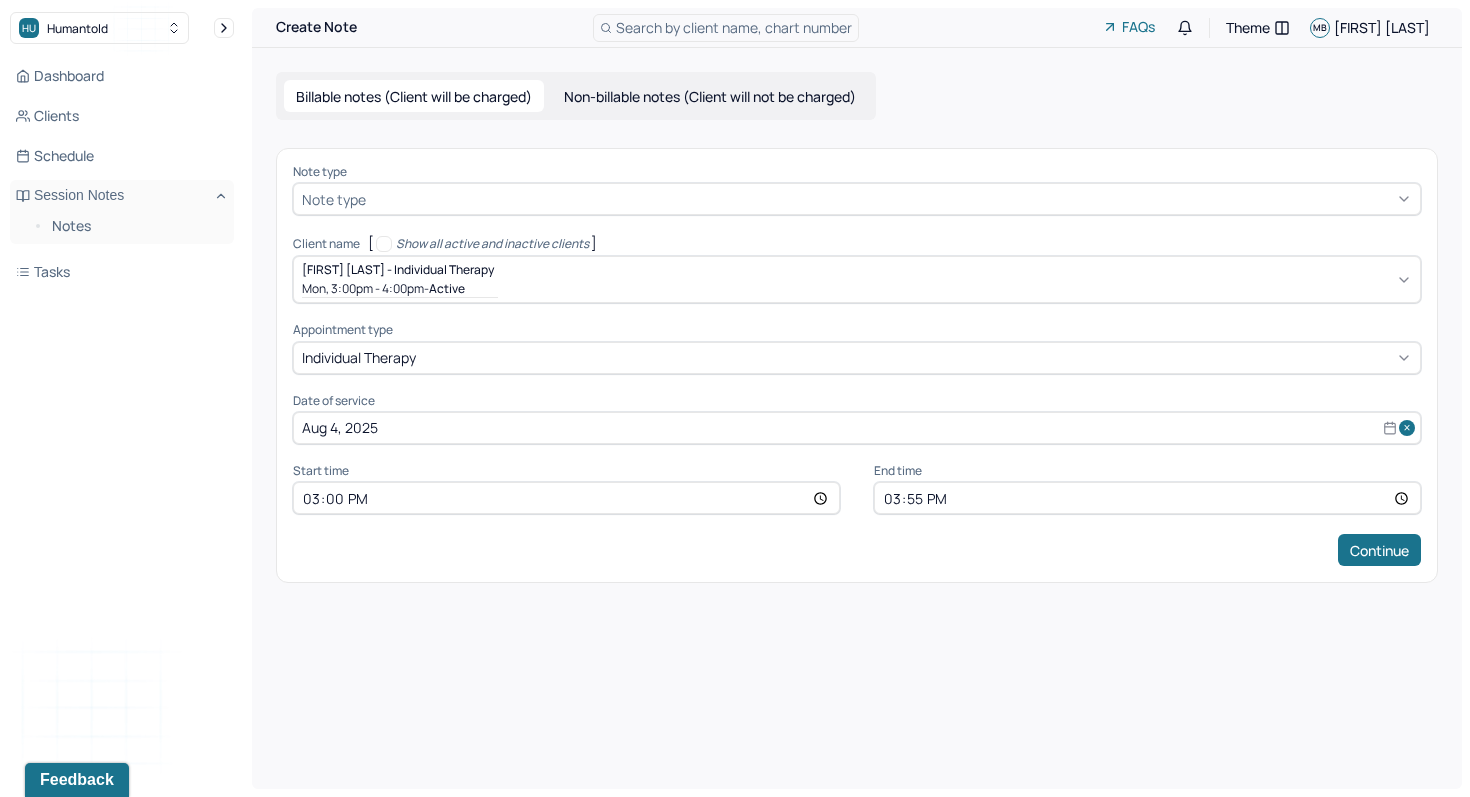 click at bounding box center [891, 199] 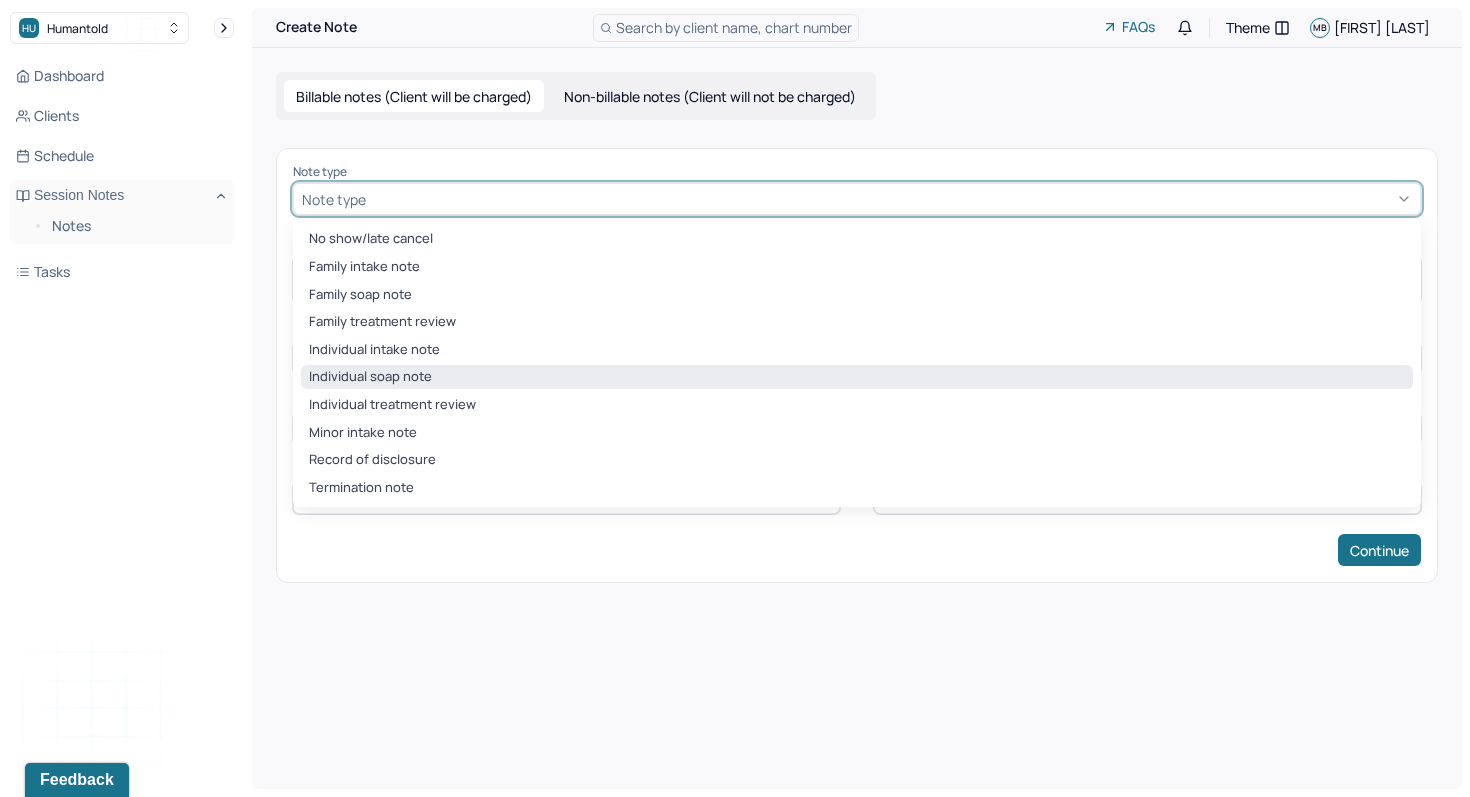 click on "Individual soap note" at bounding box center [857, 377] 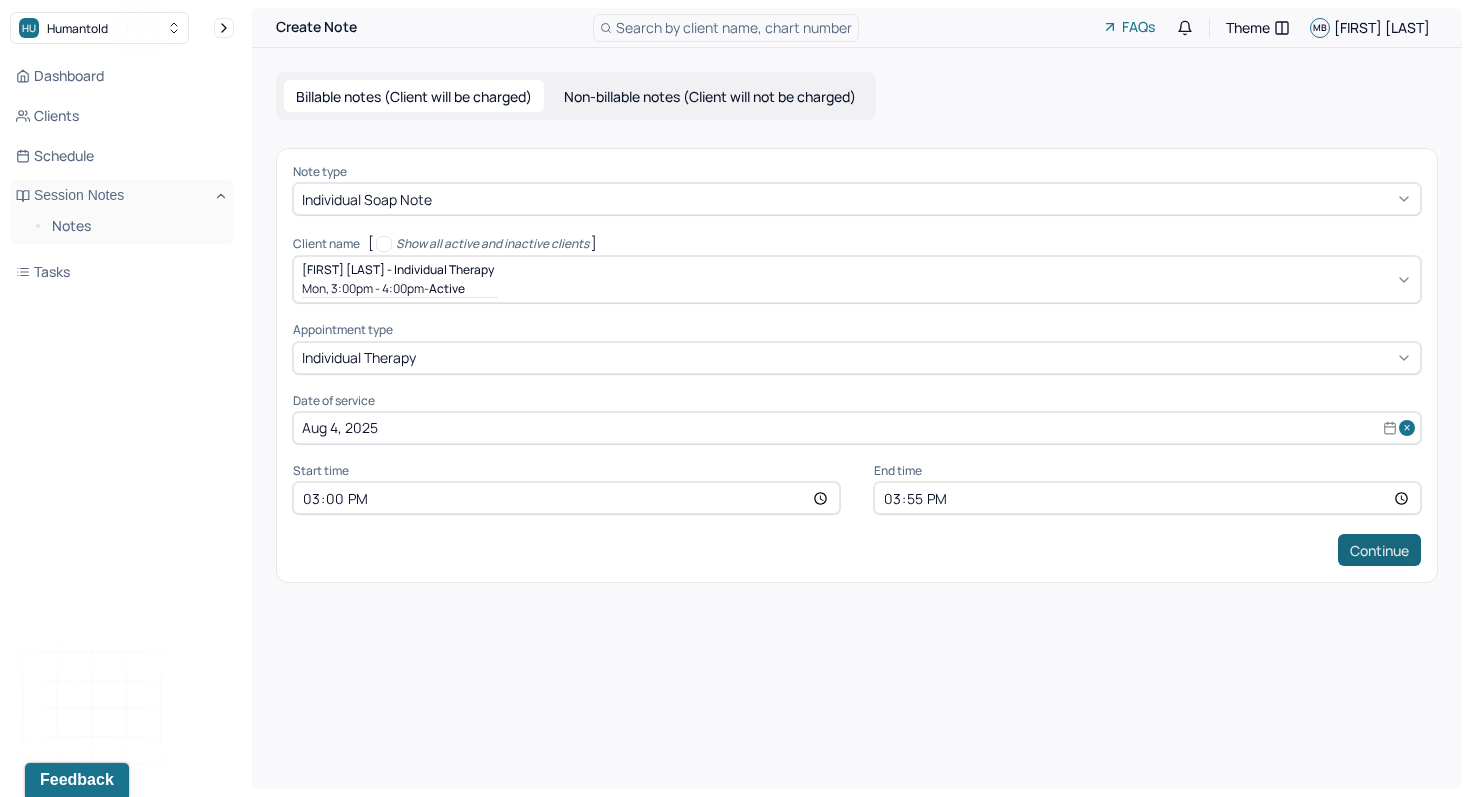 click on "Continue" at bounding box center [1379, 550] 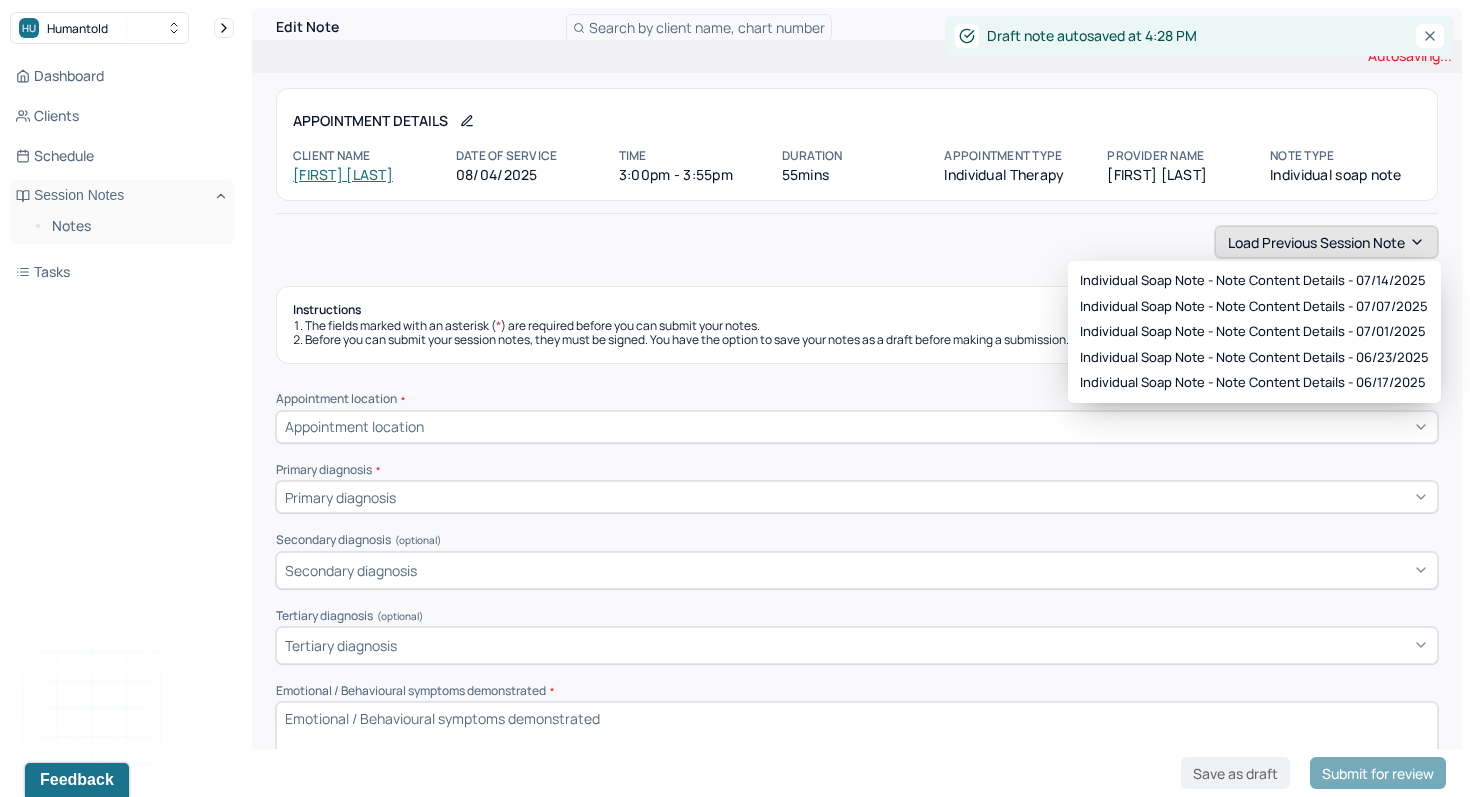 click on "Load previous session note" at bounding box center [1326, 242] 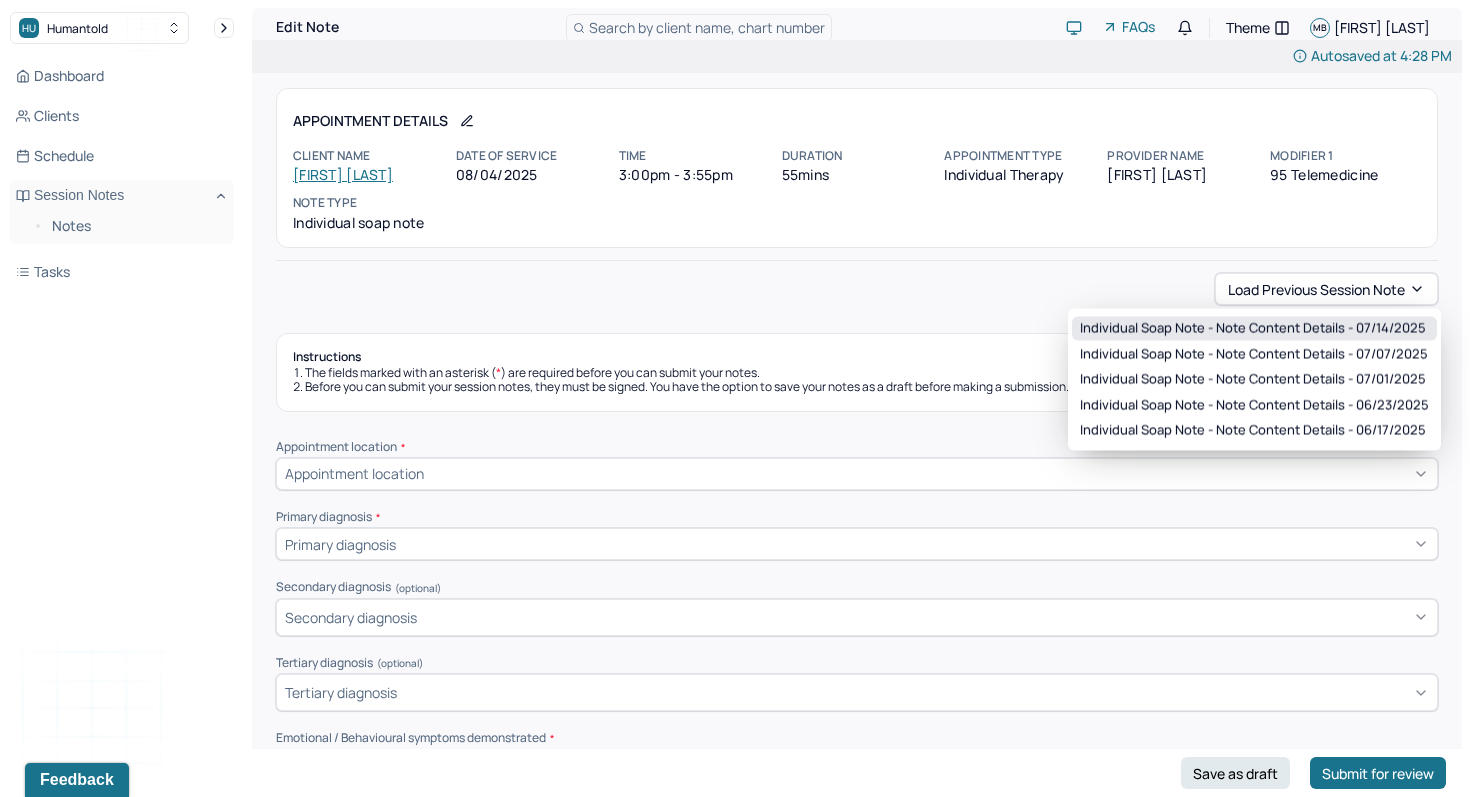 click on "Individual soap note   - Note content Details -   07/14/2025" at bounding box center (1253, 329) 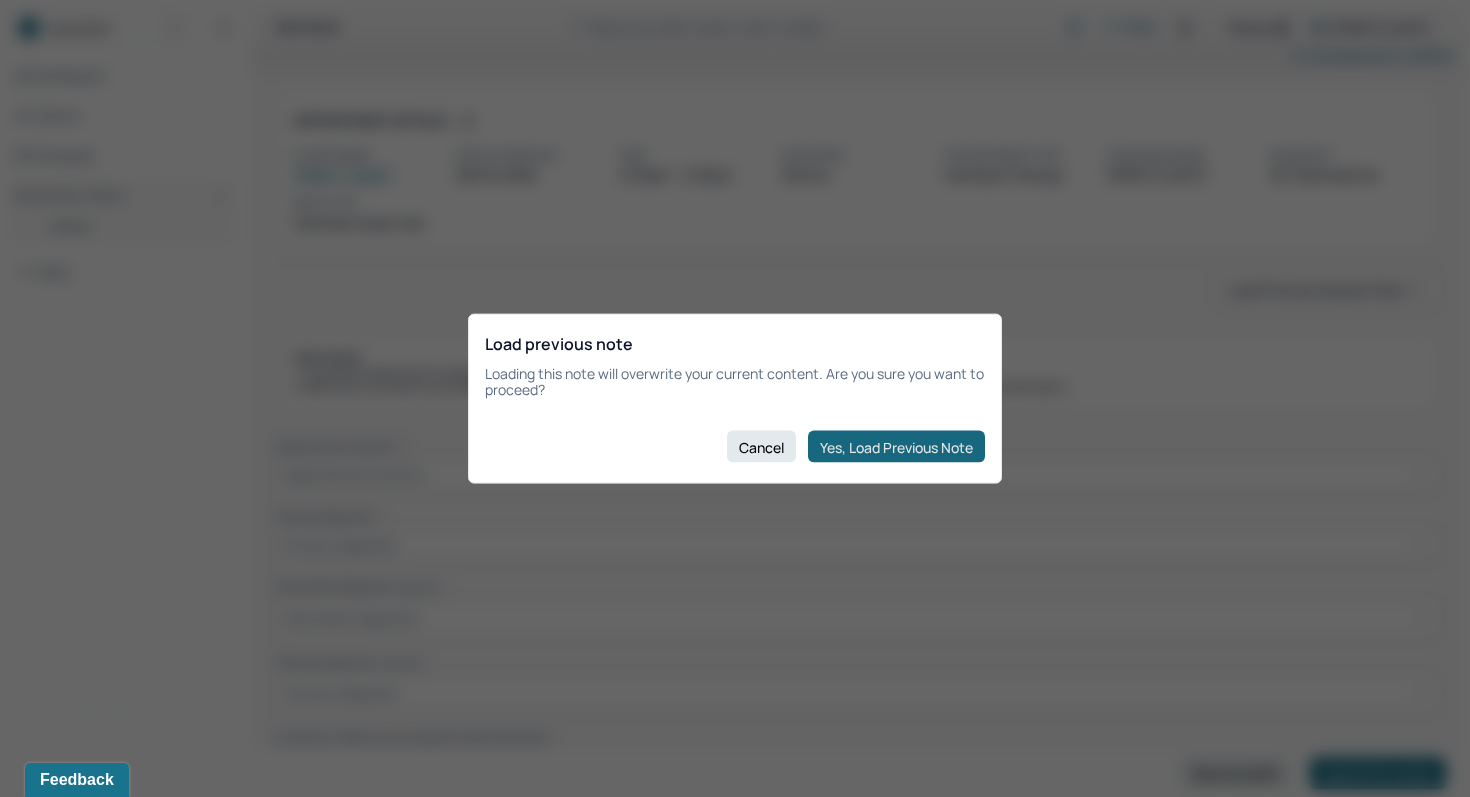 click on "Yes, Load Previous Note" at bounding box center (896, 447) 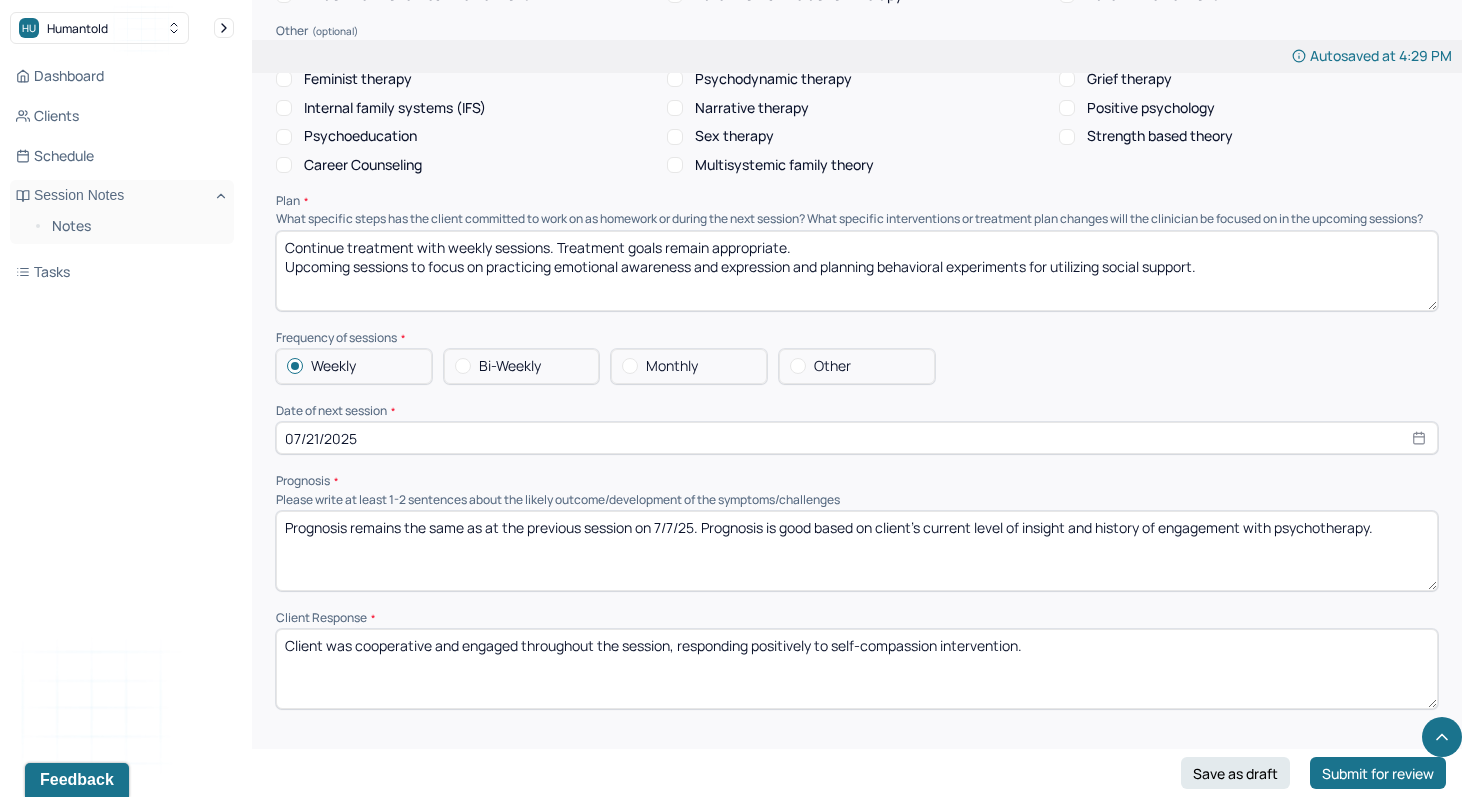 scroll, scrollTop: 1950, scrollLeft: 0, axis: vertical 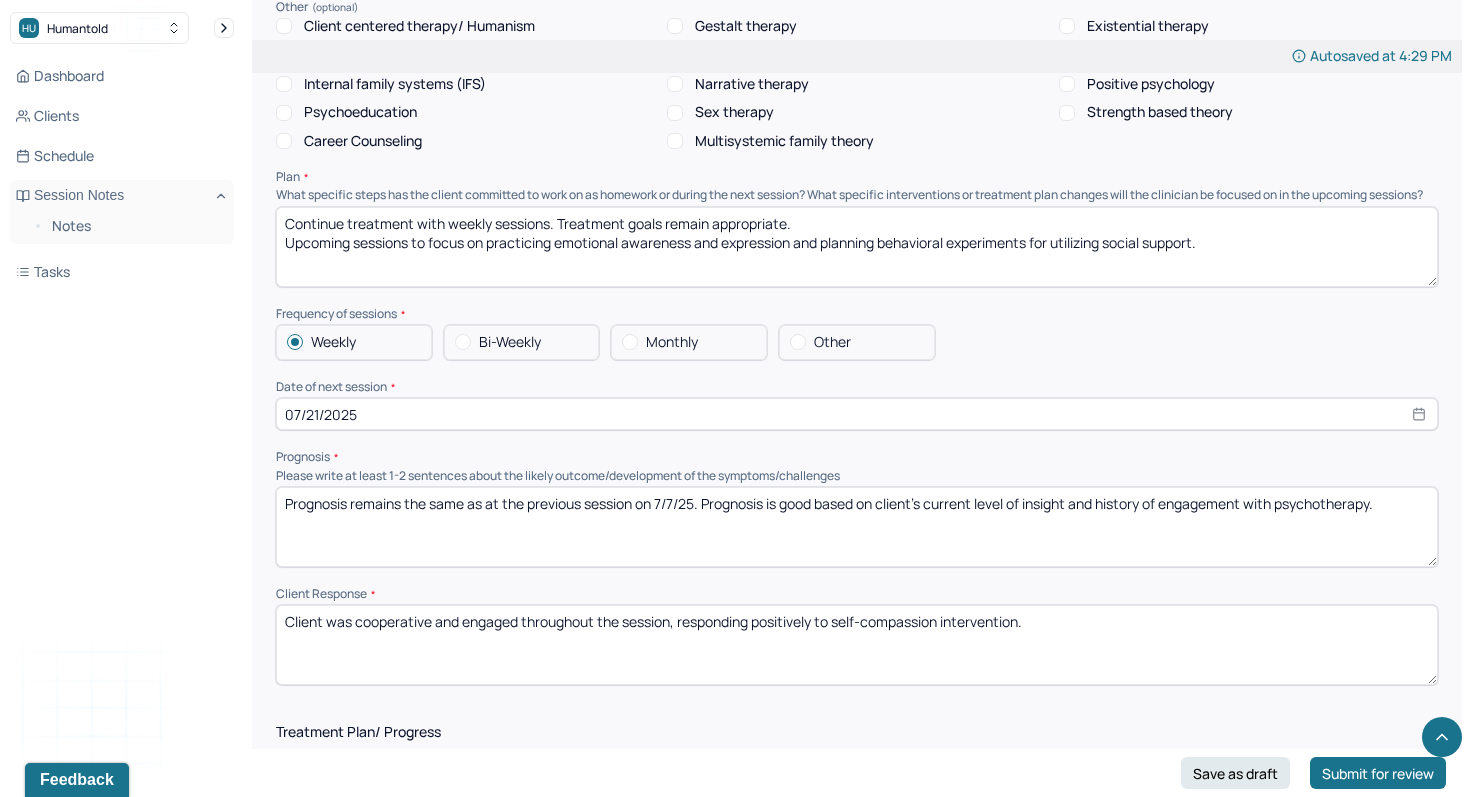 click on "Prognosis remains the same as at the previous session on 7/7/25. Prognosis is good based on client's current level of insight and history of engagement with psychotherapy." at bounding box center (857, 527) 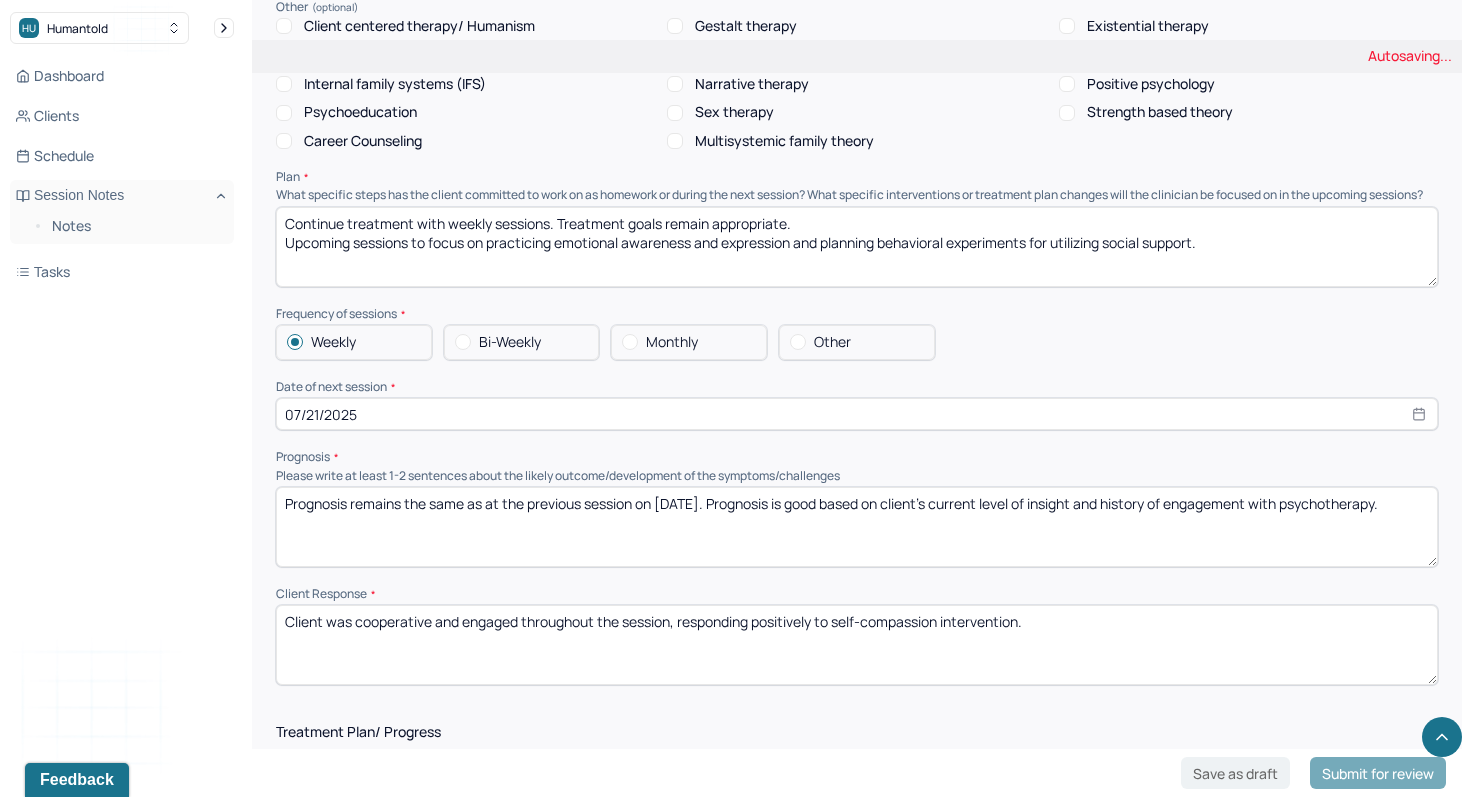 type on "Prognosis remains the same as at the previous session on [DATE]. Prognosis is good based on client's current level of insight and history of engagement with psychotherapy." 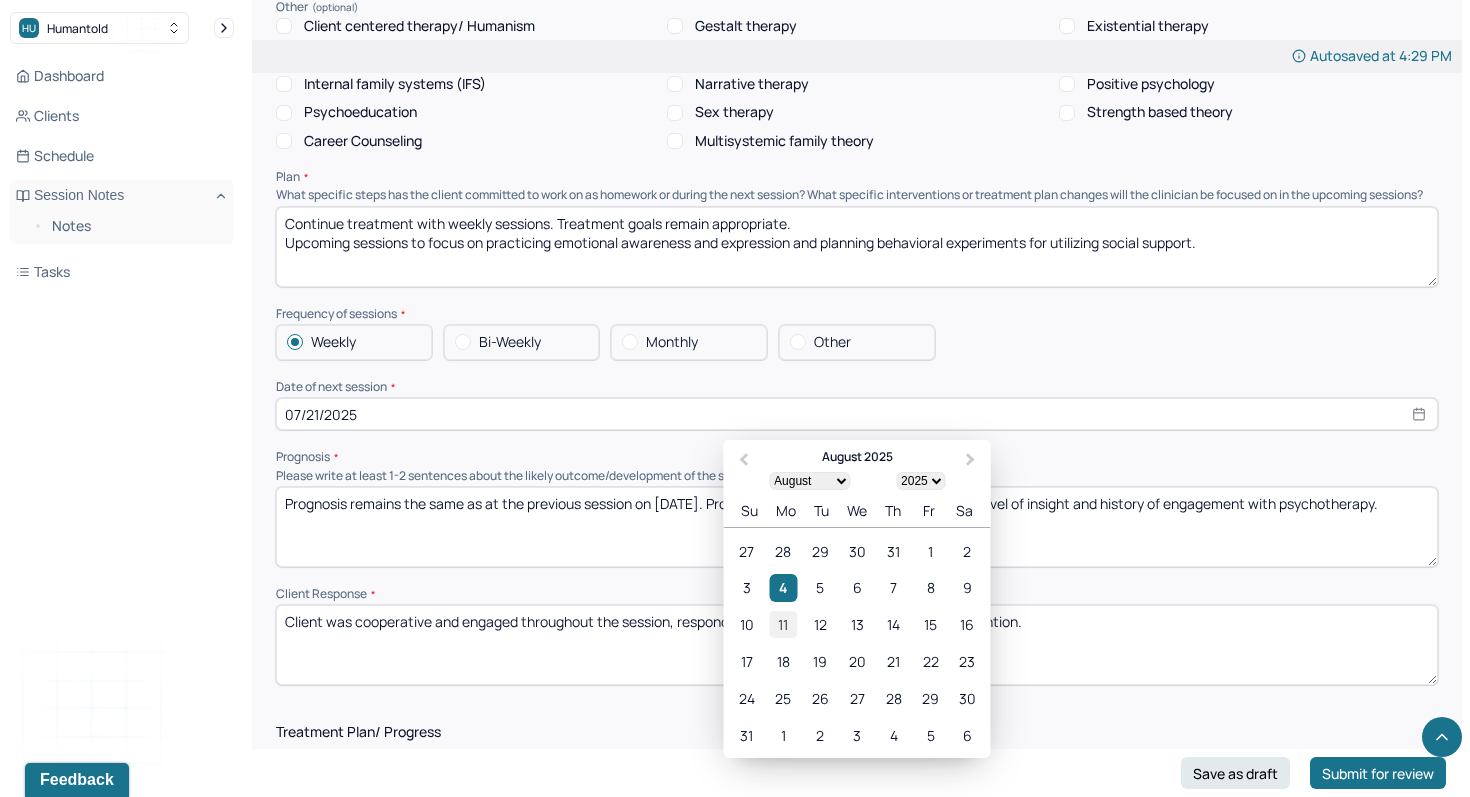 click on "11" at bounding box center (783, 625) 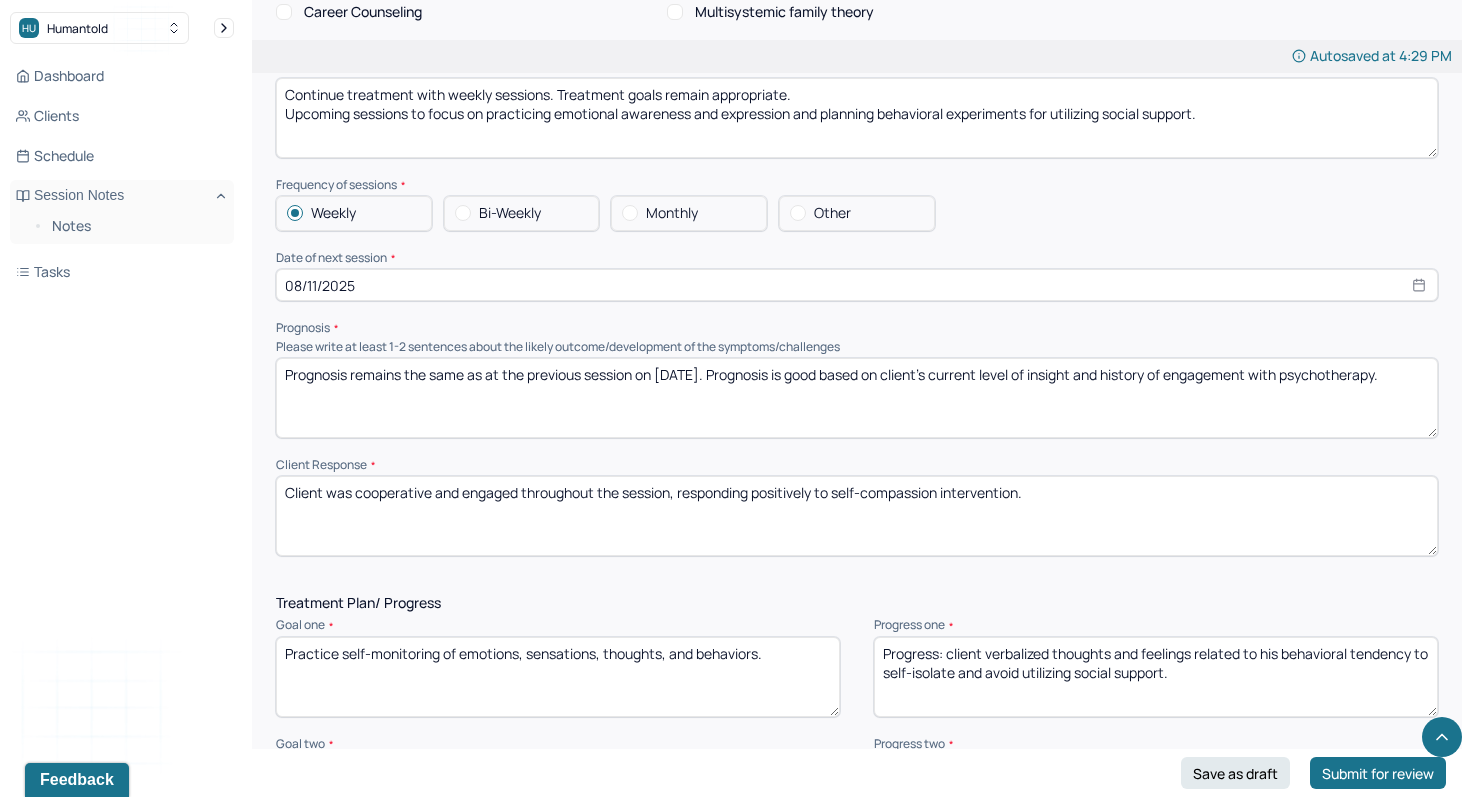 scroll, scrollTop: 2096, scrollLeft: 0, axis: vertical 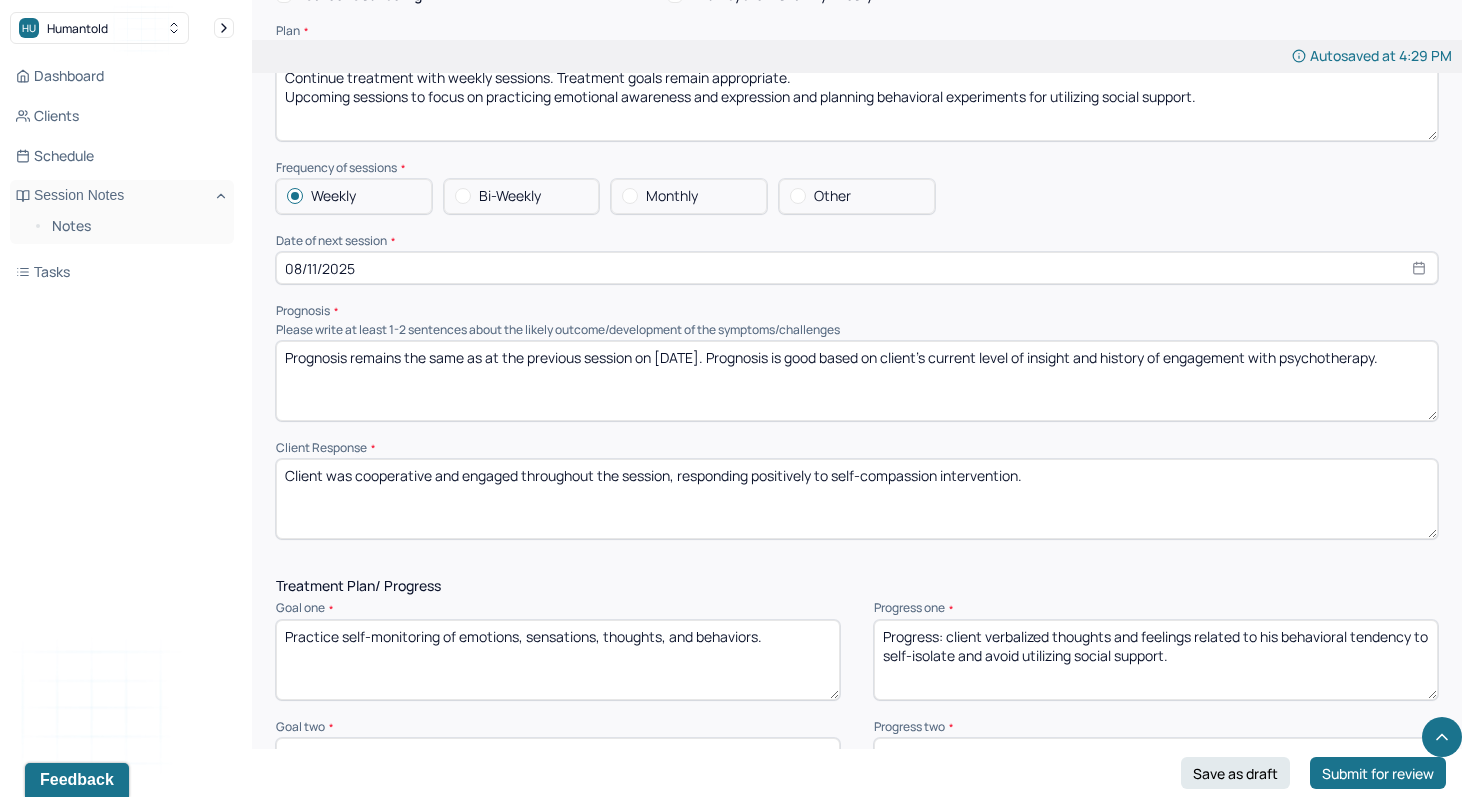 click on "Client was cooperative and engaged throughout the session, responding positively to self-compassion intervention." at bounding box center [857, 499] 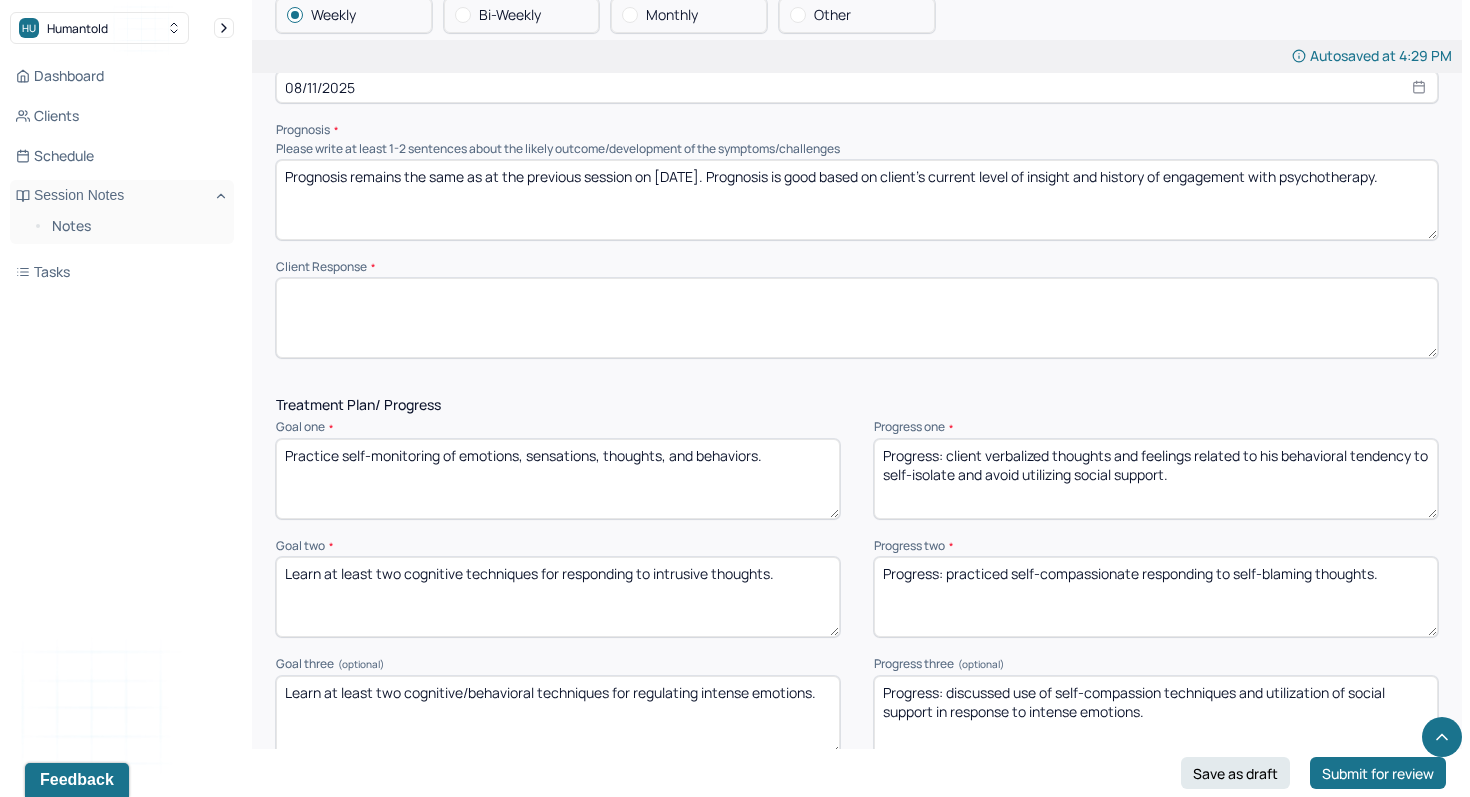 scroll, scrollTop: 2316, scrollLeft: 0, axis: vertical 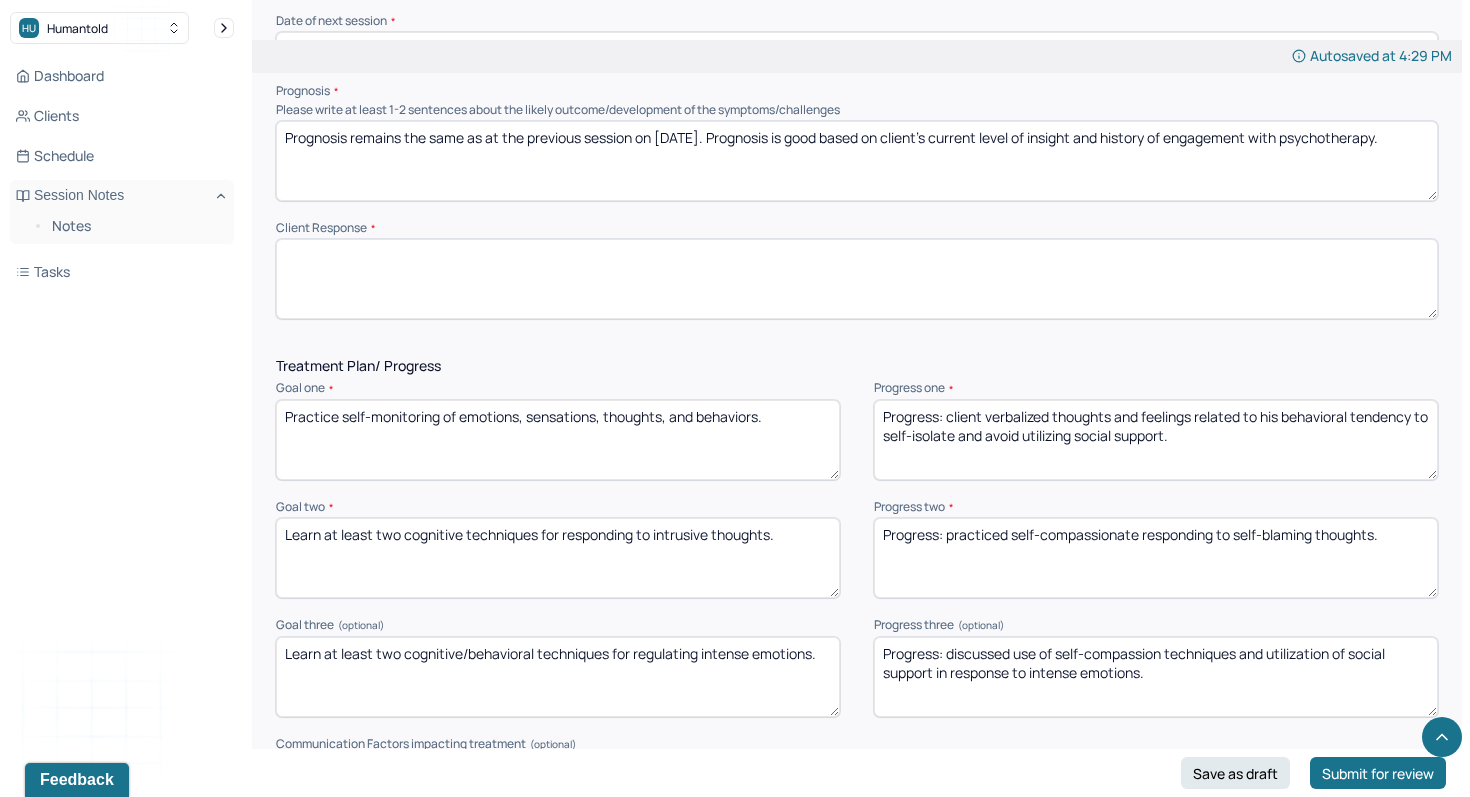 type 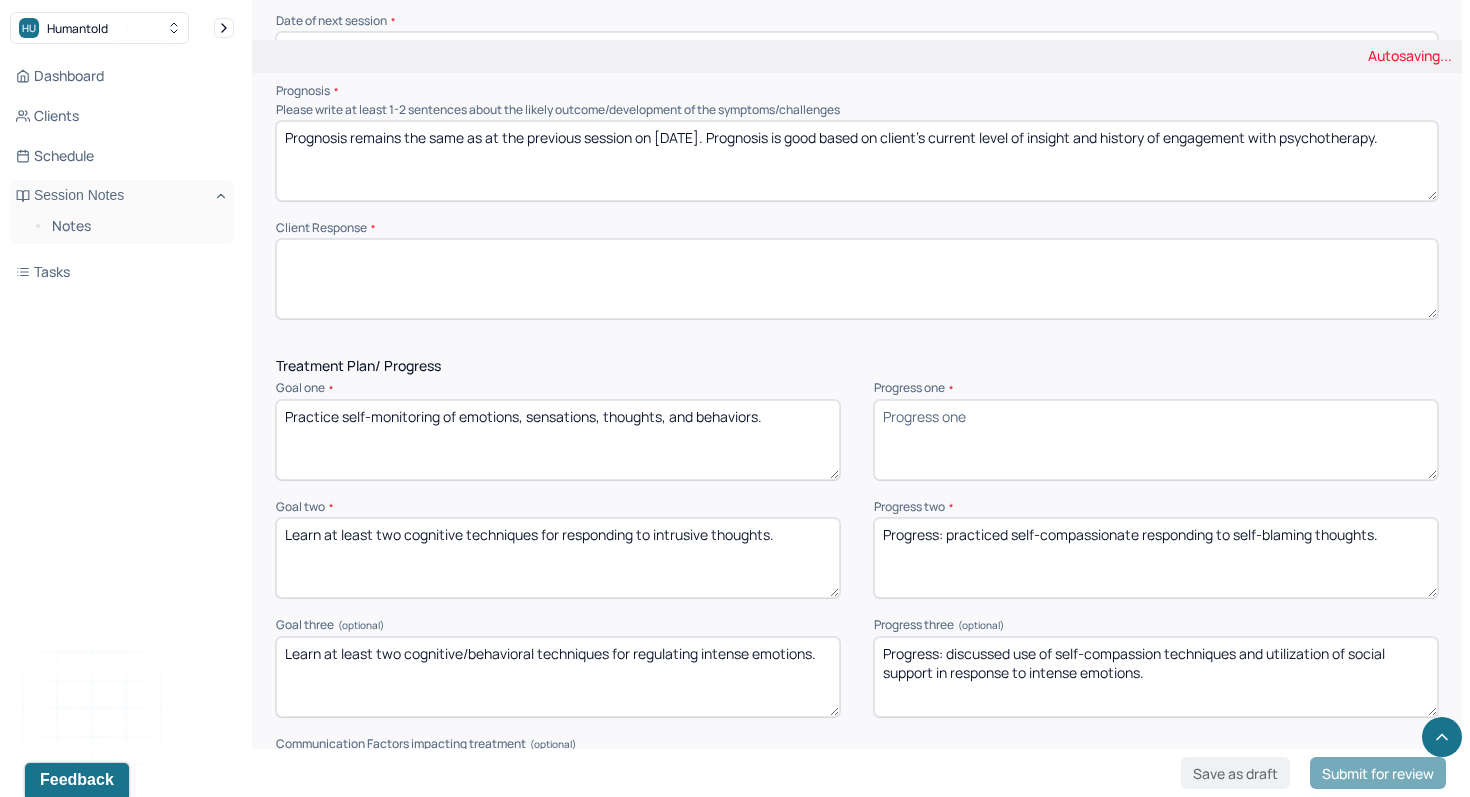 type 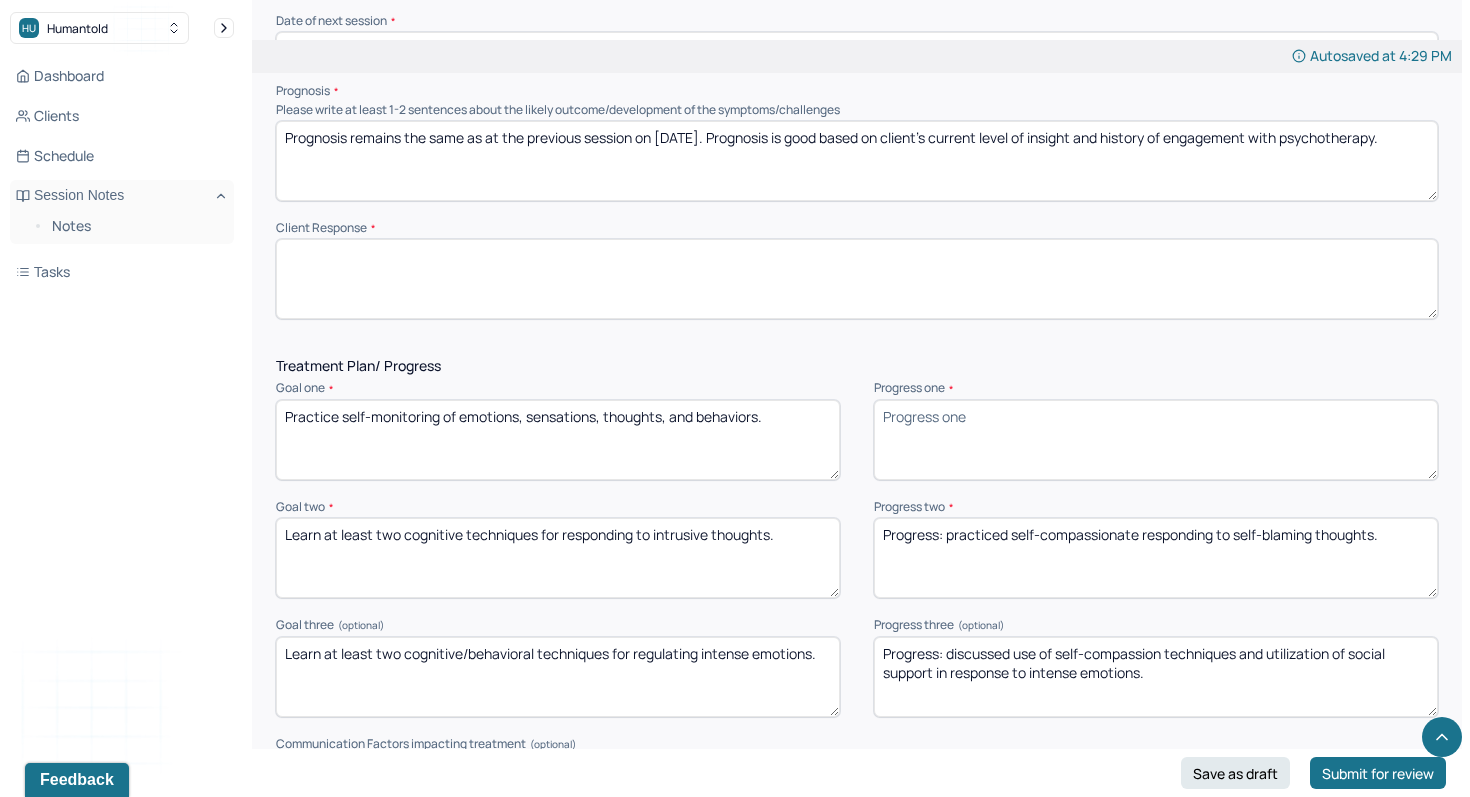 click on "Progress: practiced self-compassionate responding to self-blaming thoughts." at bounding box center (1156, 558) 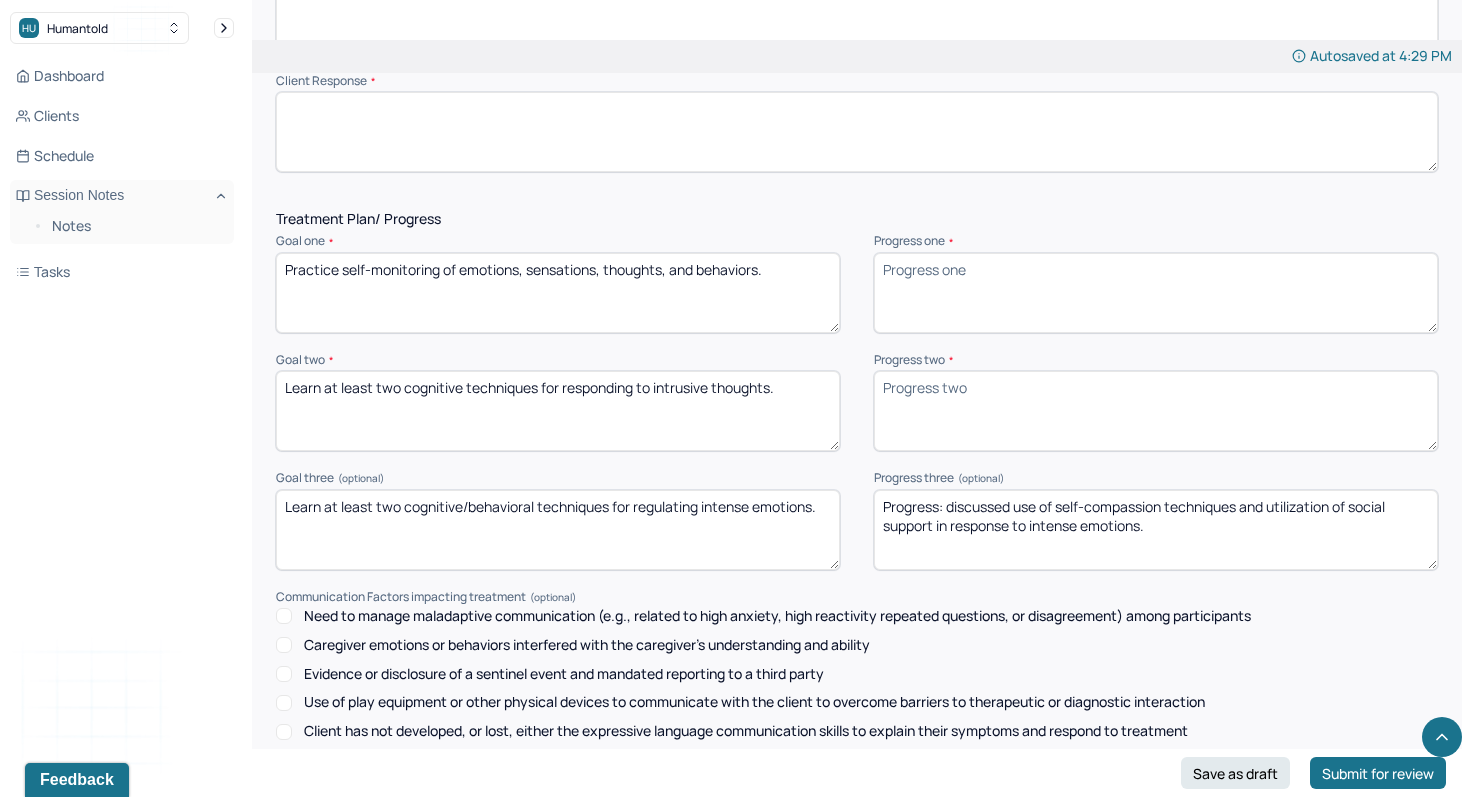 scroll, scrollTop: 2465, scrollLeft: 0, axis: vertical 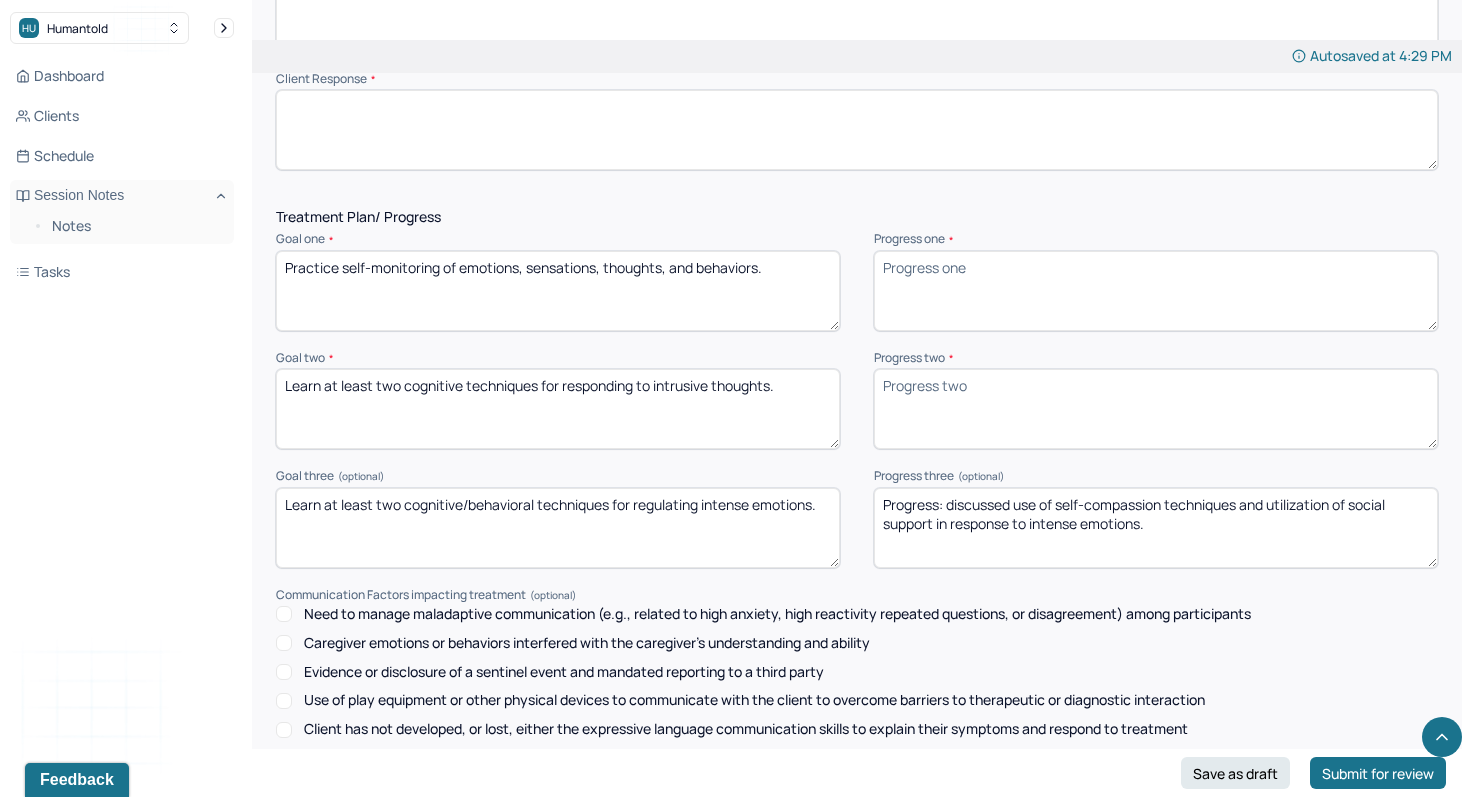 type 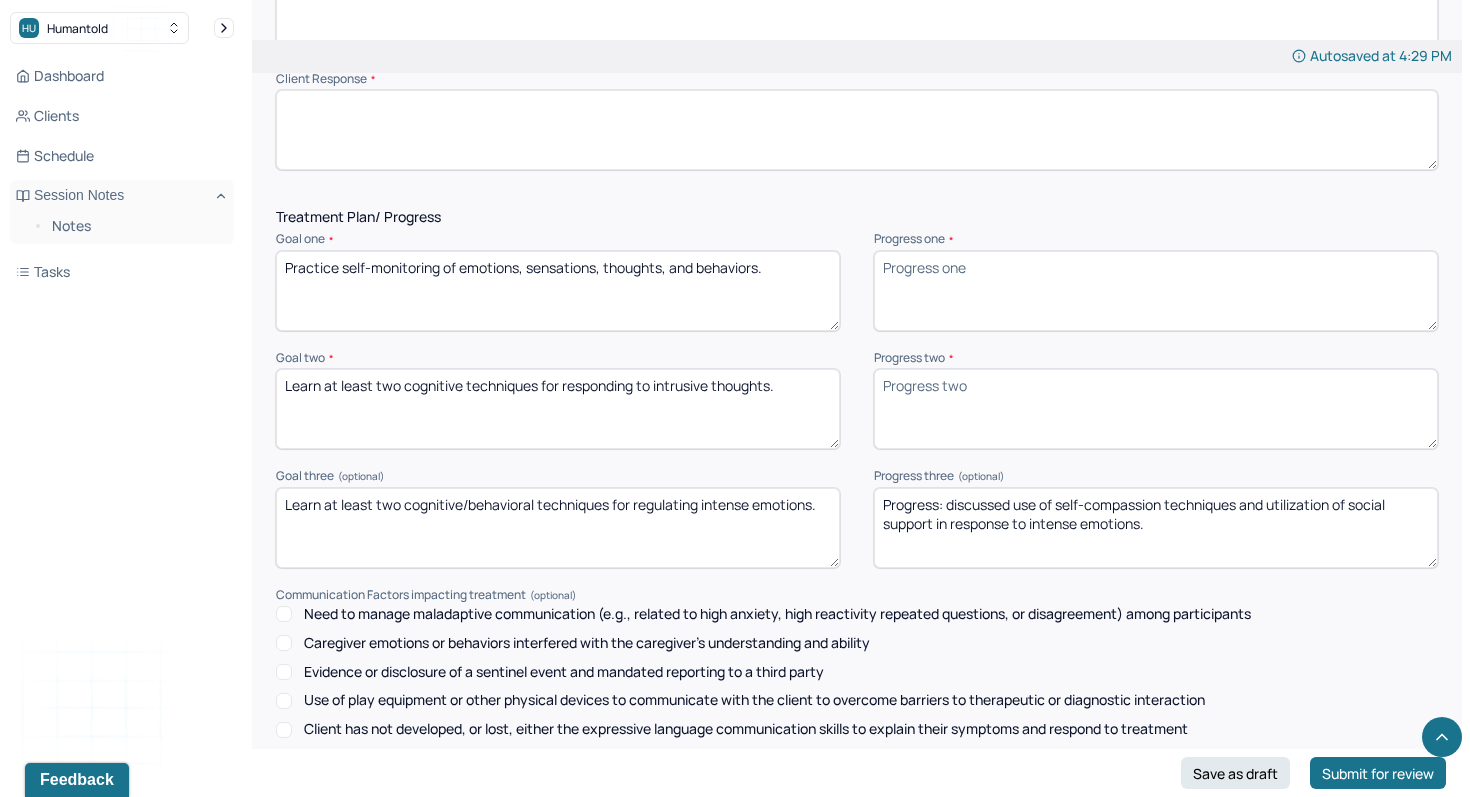 drag, startPoint x: 1199, startPoint y: 560, endPoint x: 874, endPoint y: 470, distance: 337.23138 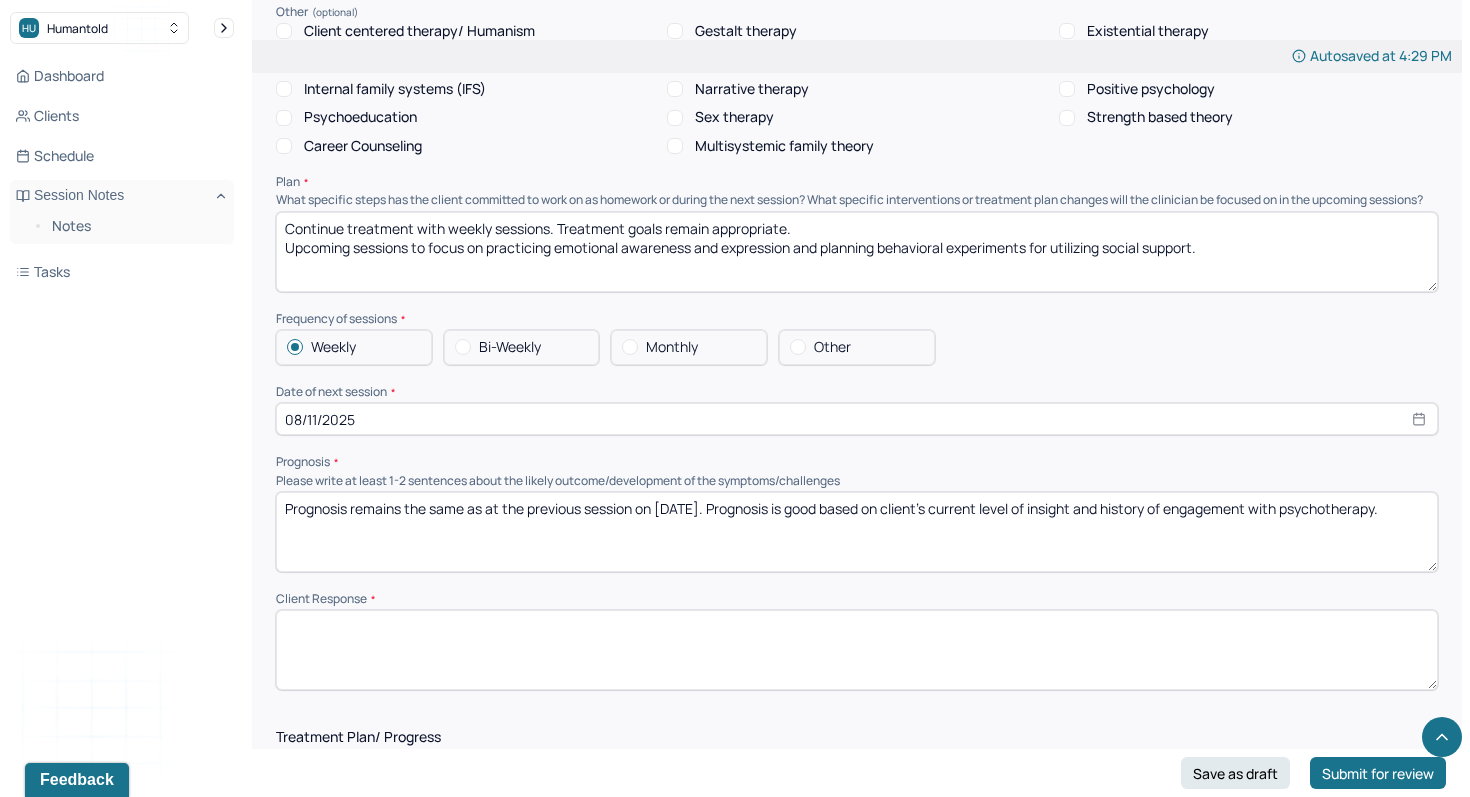 scroll, scrollTop: 1940, scrollLeft: 0, axis: vertical 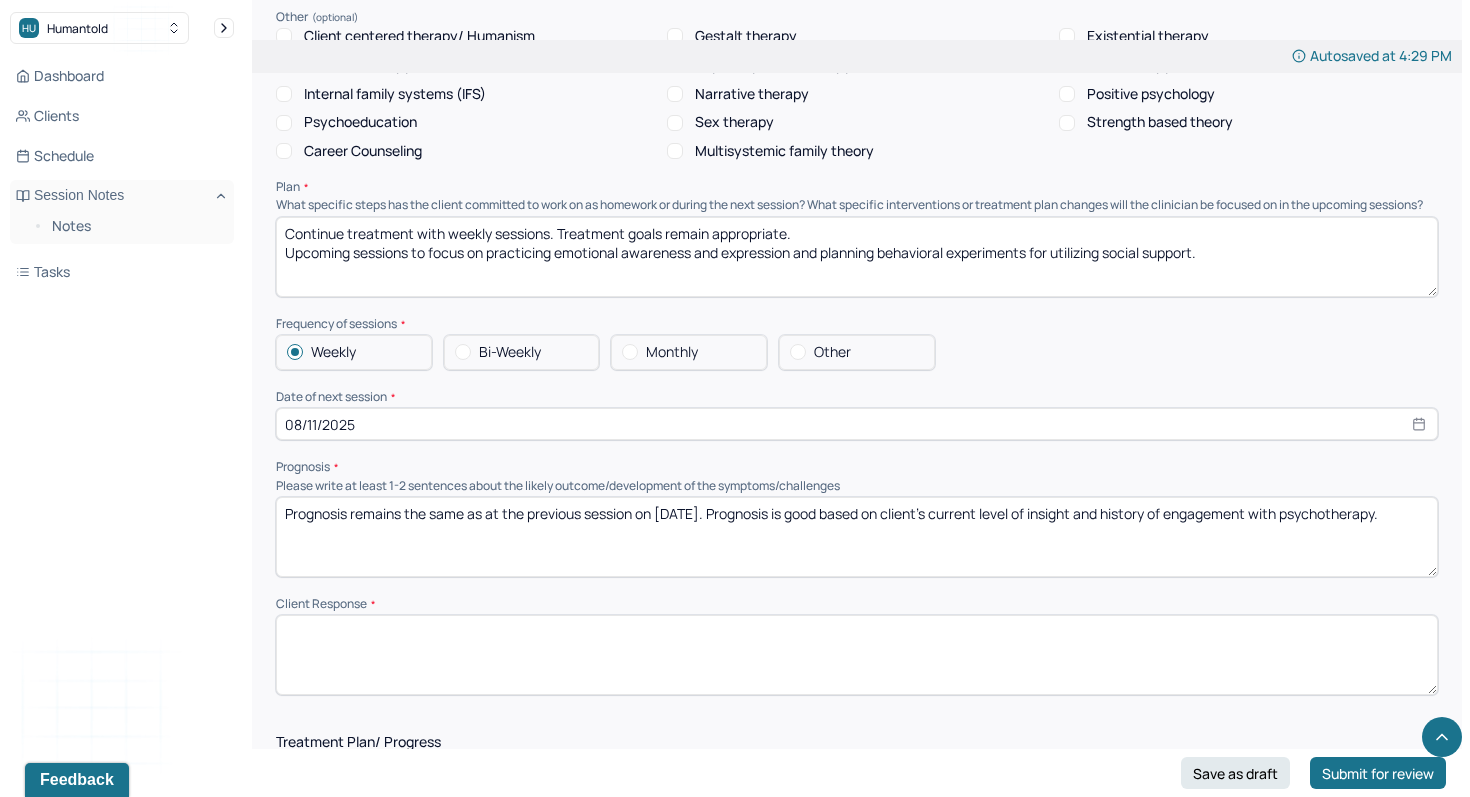type 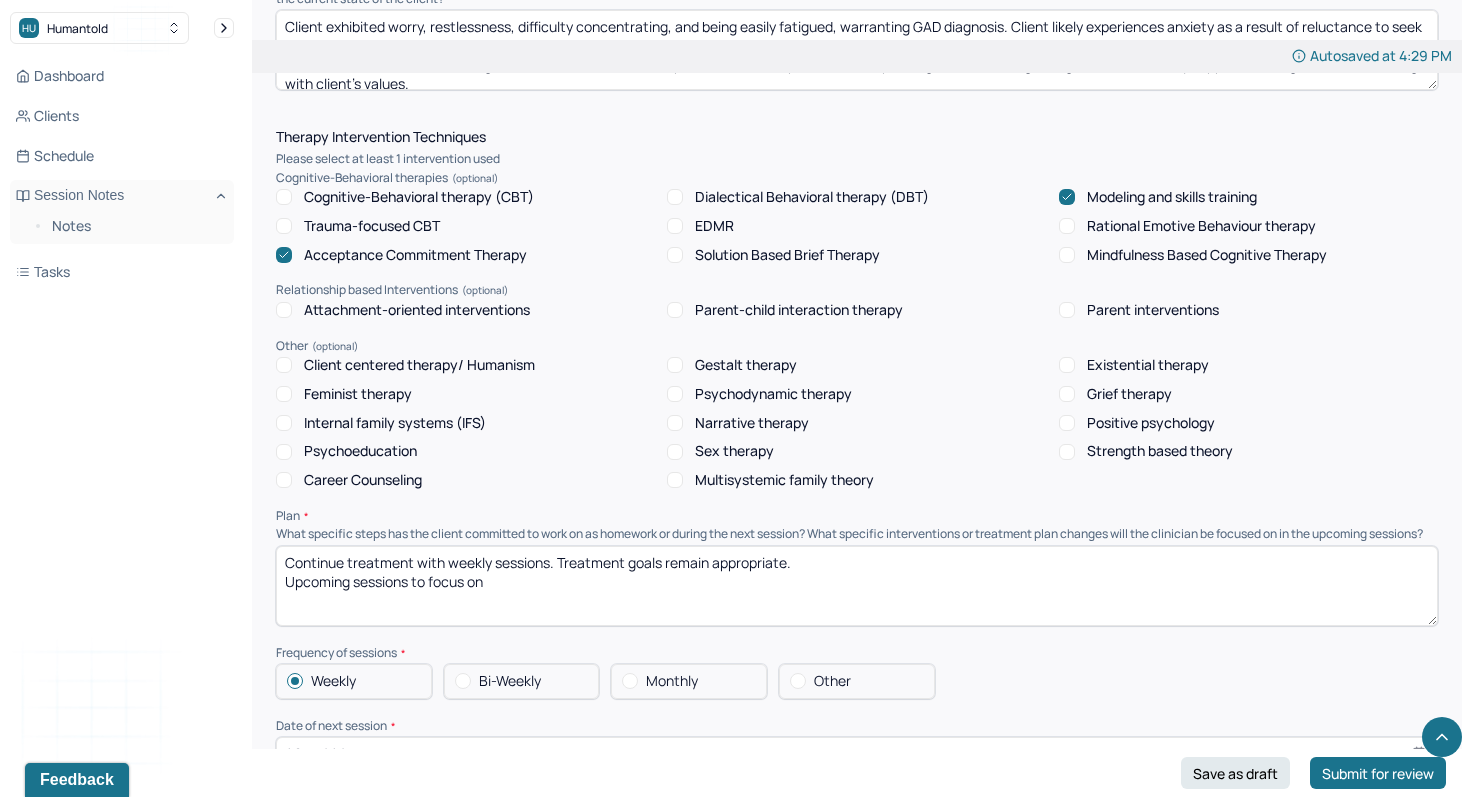 scroll, scrollTop: 1600, scrollLeft: 0, axis: vertical 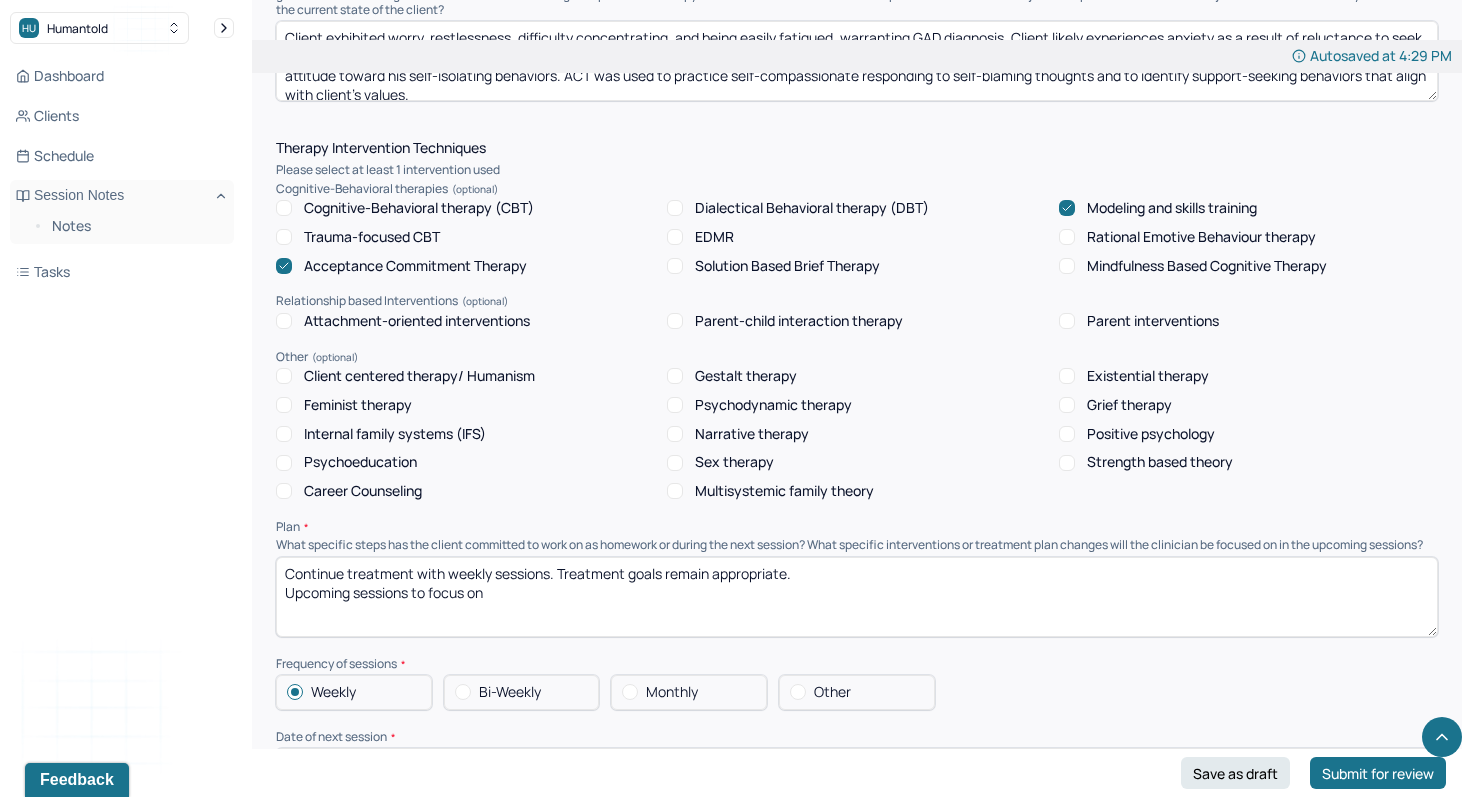 type on "Continue treatment with weekly sessions. Treatment goals remain appropriate.
Upcoming sessions to focus on" 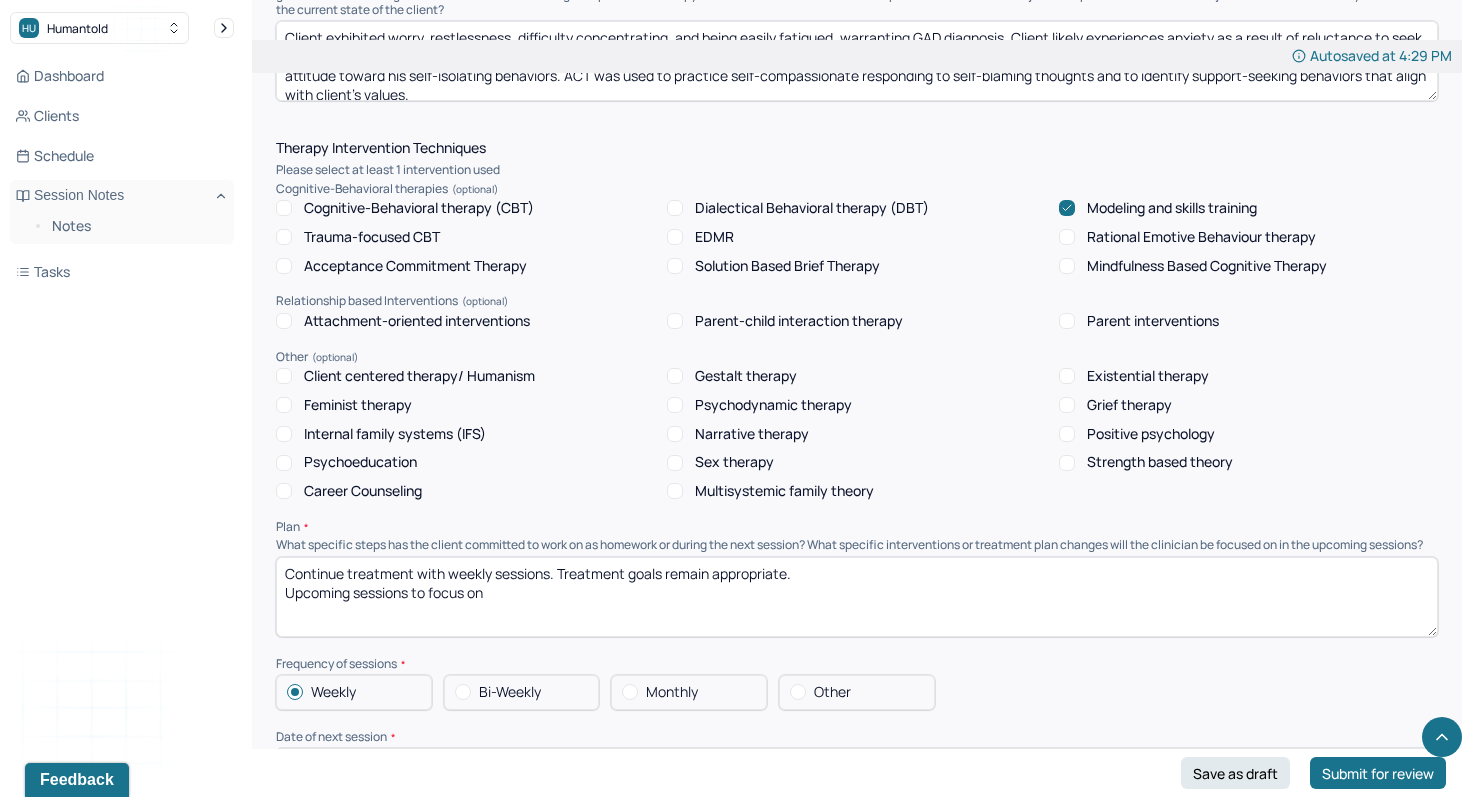 click on "Modeling and skills training" at bounding box center [1172, 208] 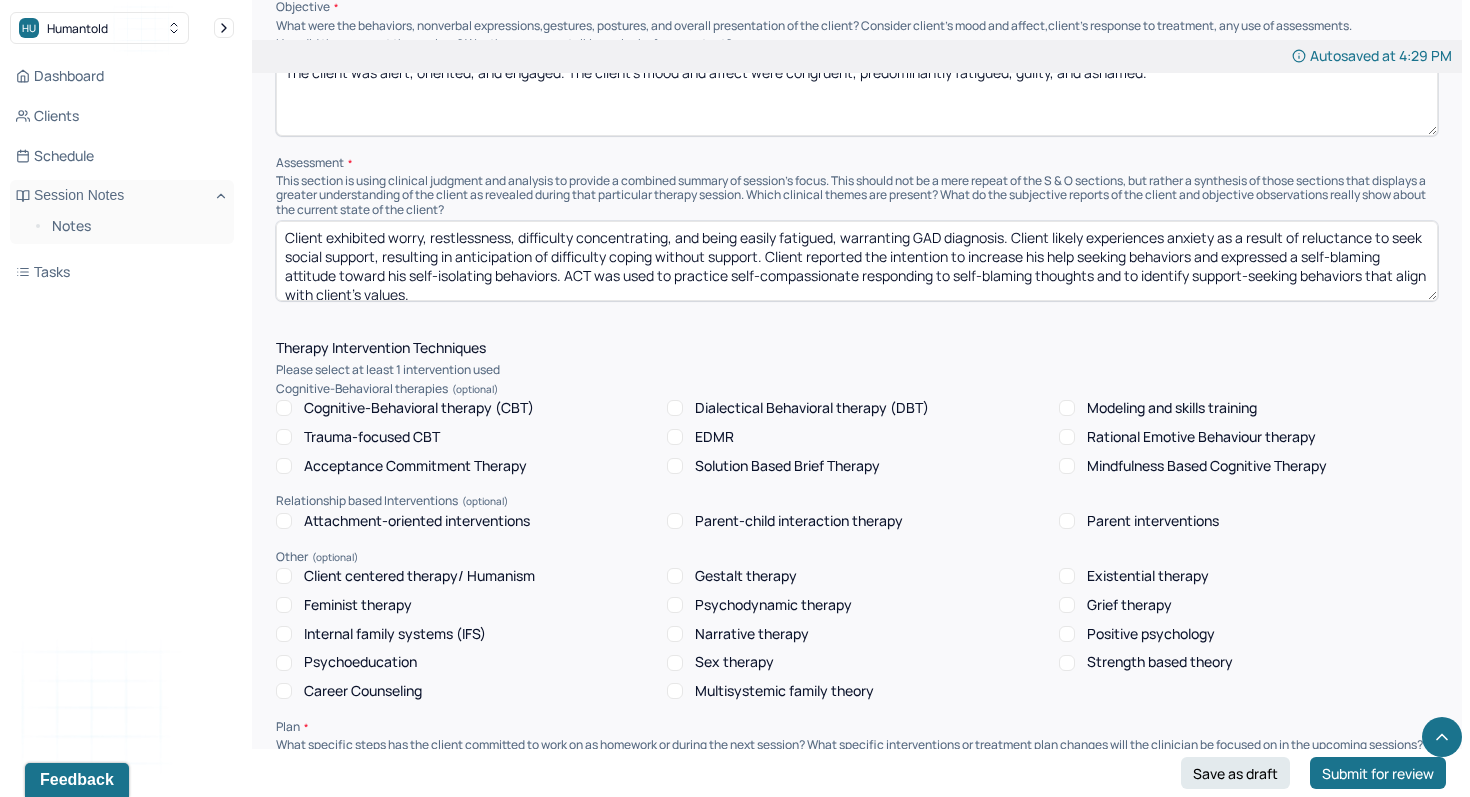 scroll, scrollTop: 1401, scrollLeft: 0, axis: vertical 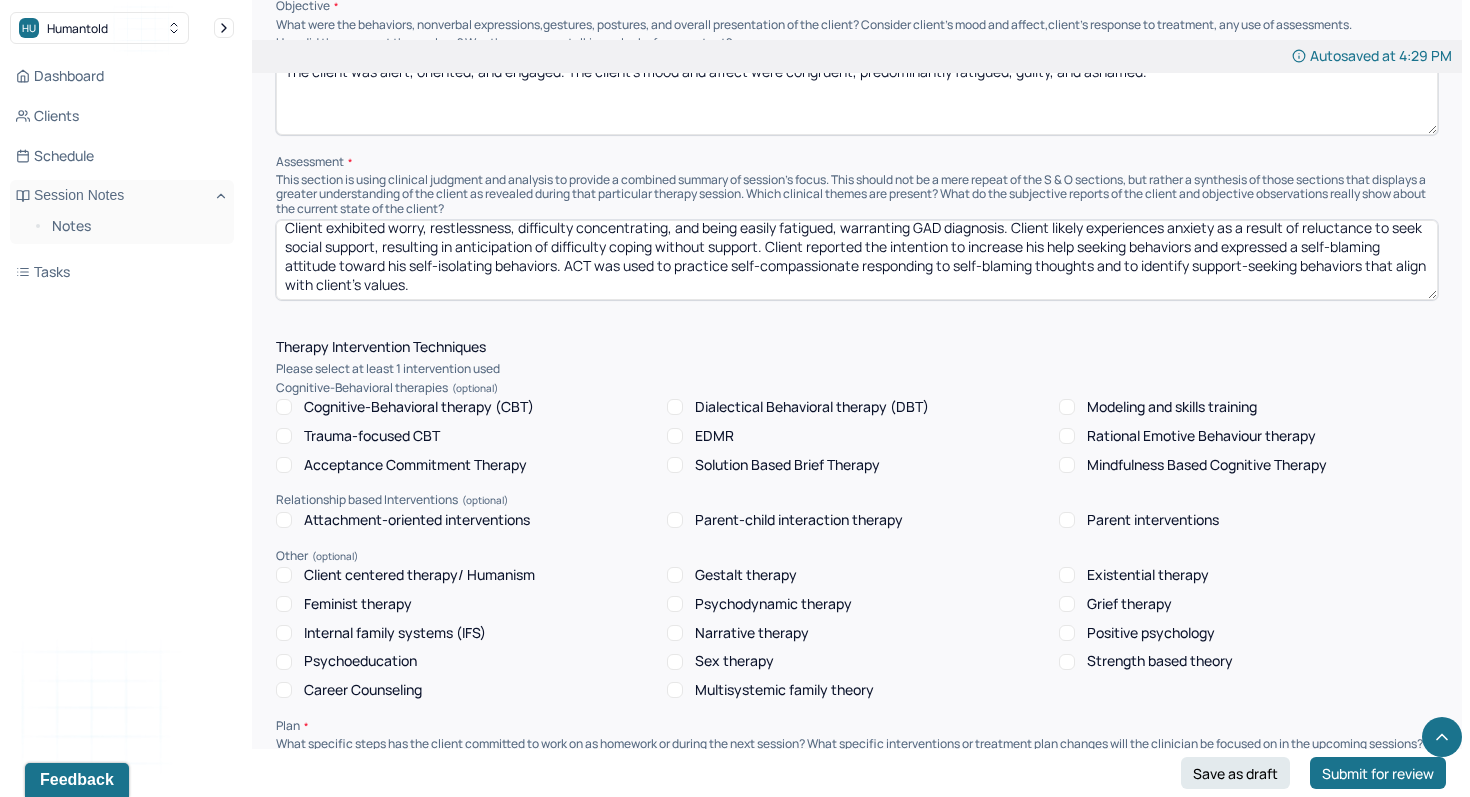 drag, startPoint x: 1018, startPoint y: 233, endPoint x: 1028, endPoint y: 293, distance: 60.827625 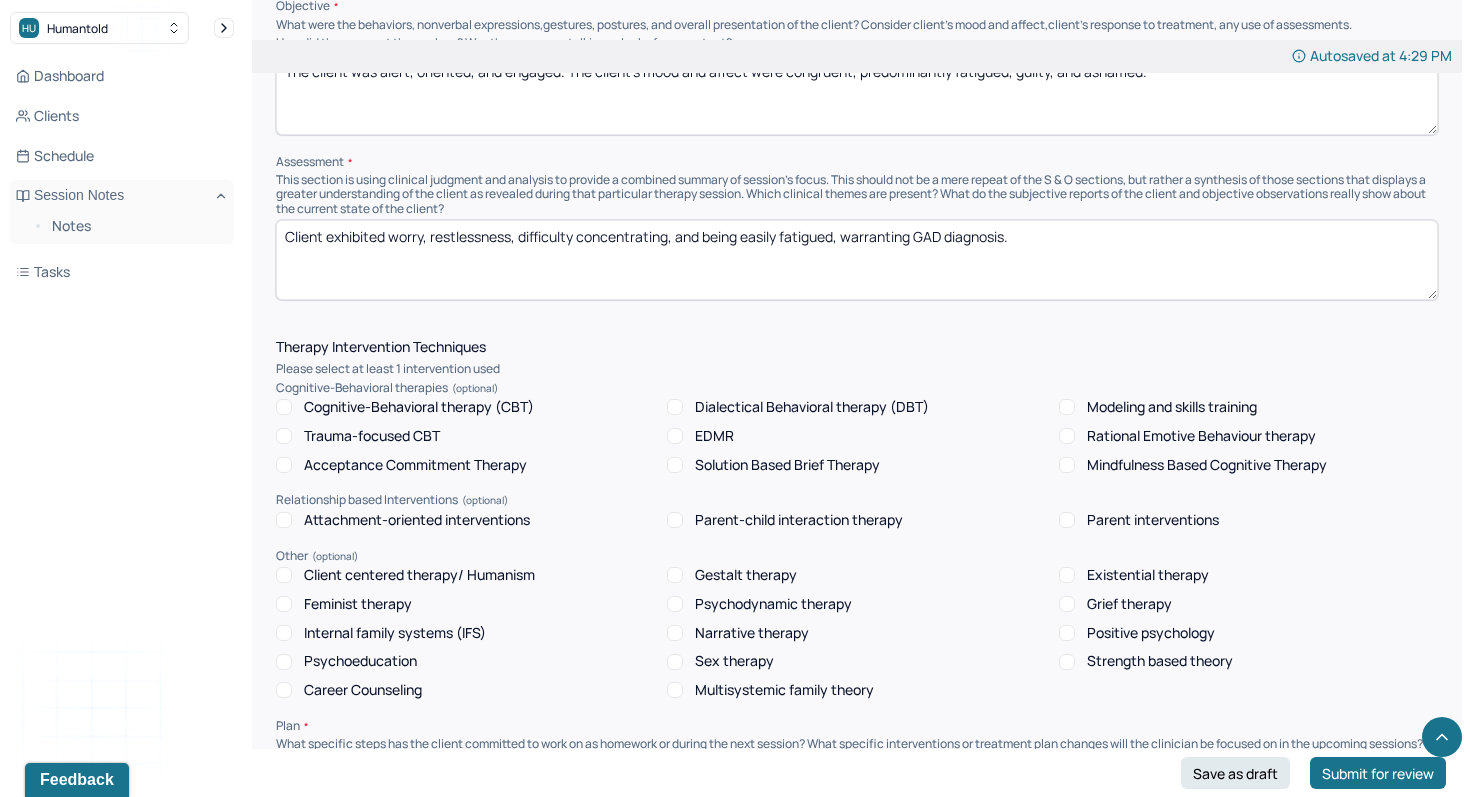scroll, scrollTop: 0, scrollLeft: 0, axis: both 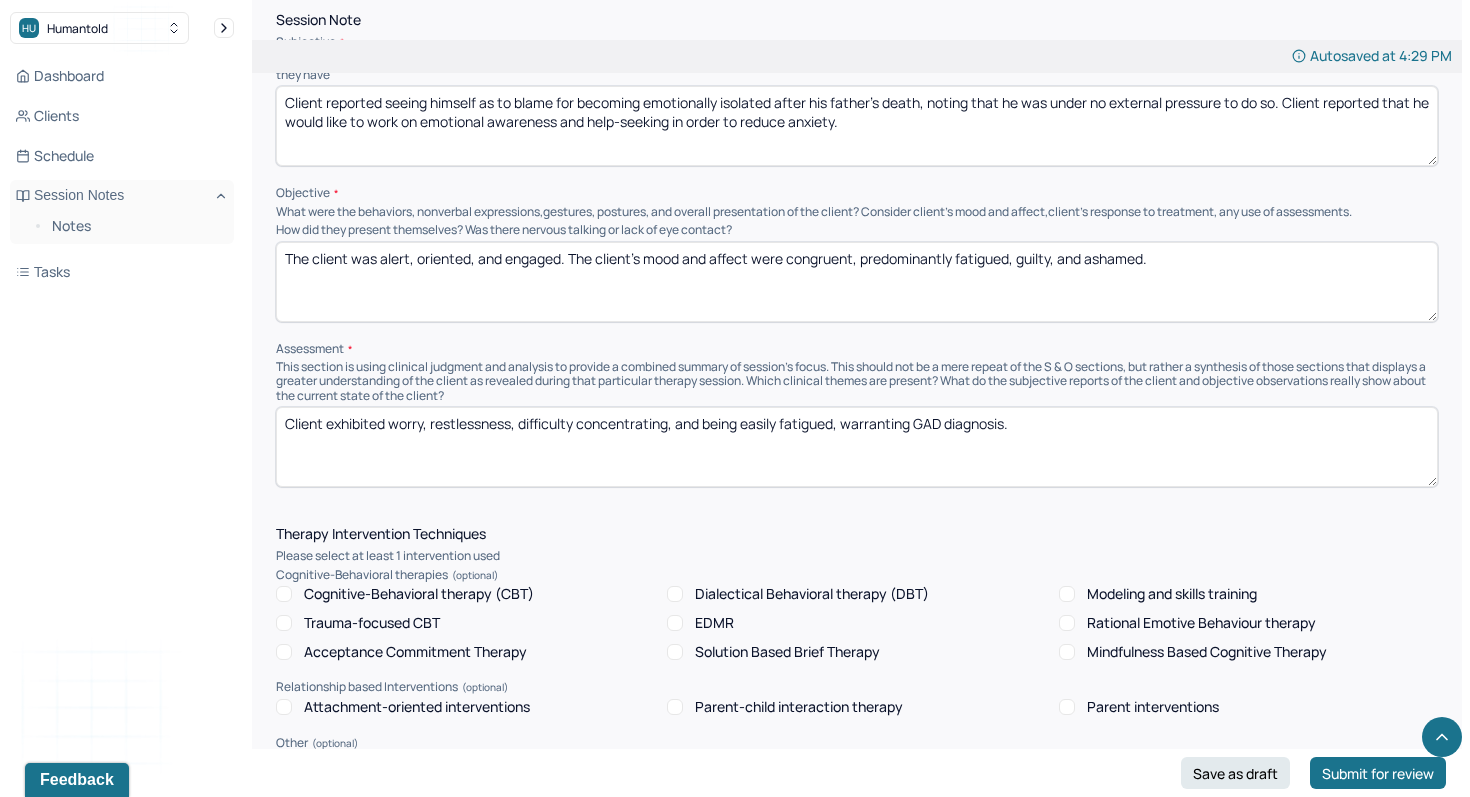 type on "Client exhibited worry, restlessness, difficulty concentrating, and being easily fatigued, warranting GAD diagnosis." 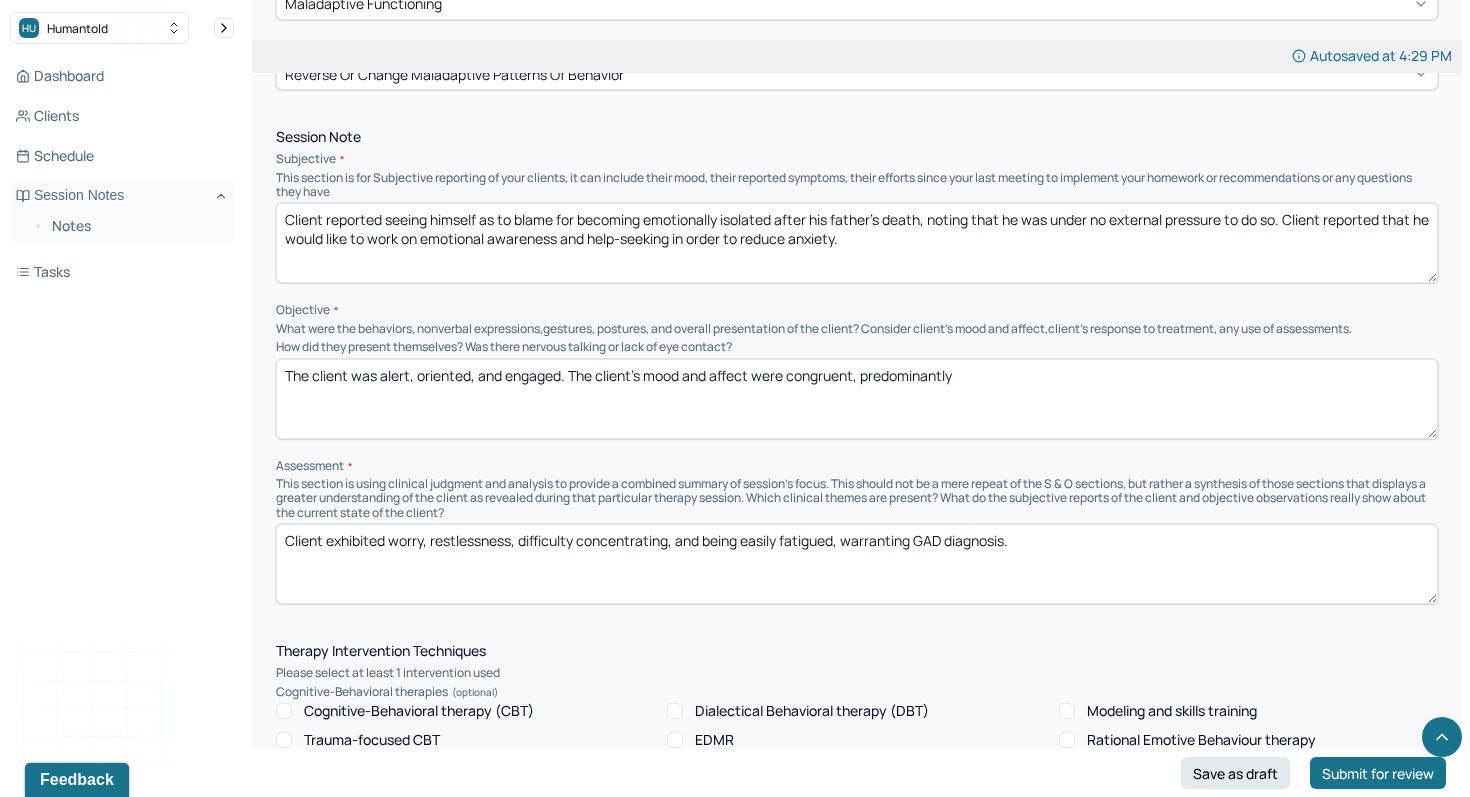 scroll, scrollTop: 1086, scrollLeft: 0, axis: vertical 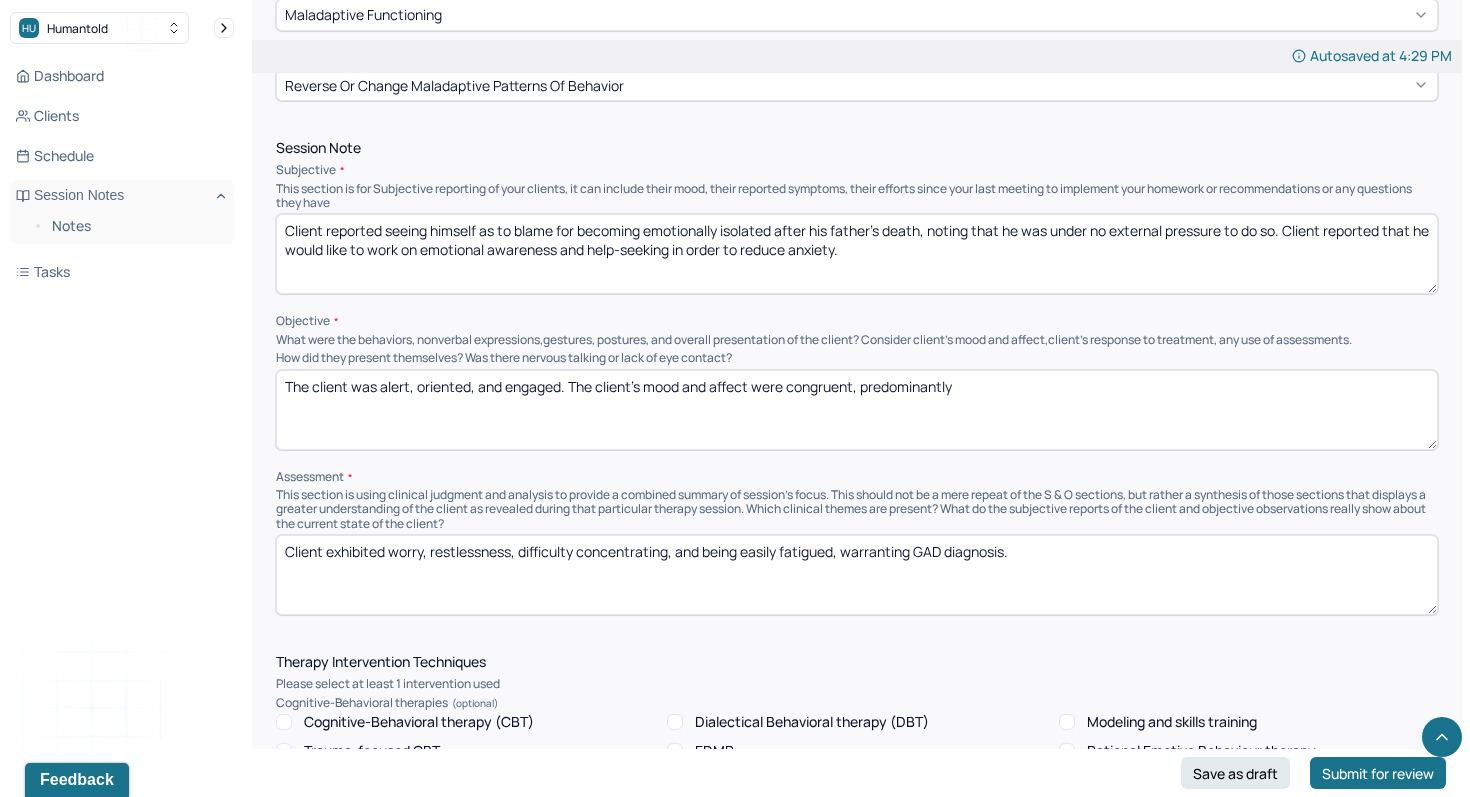 type on "The client was alert, oriented, and engaged. The client's mood and affect were congruent, predominantly" 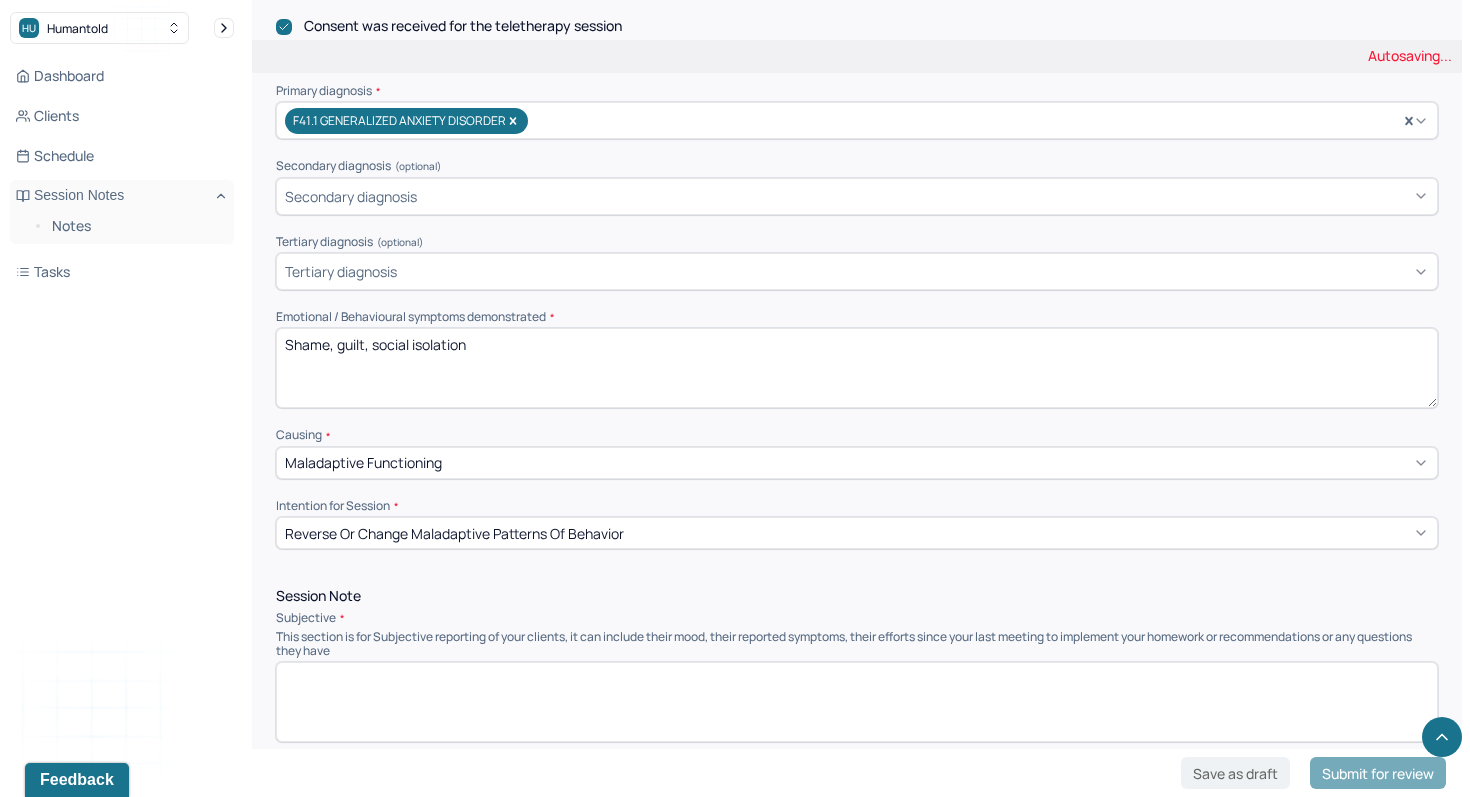 scroll, scrollTop: 623, scrollLeft: 0, axis: vertical 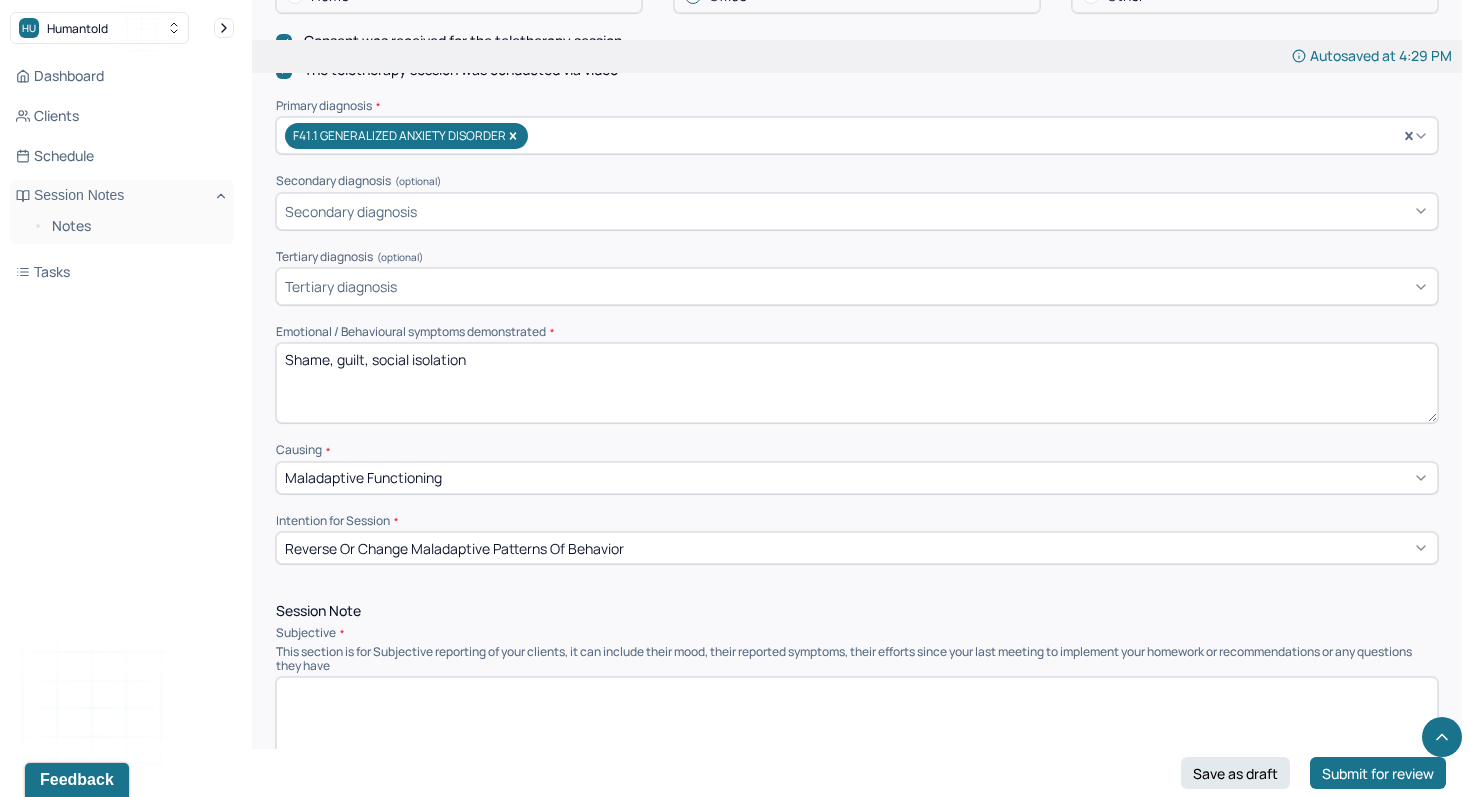 type 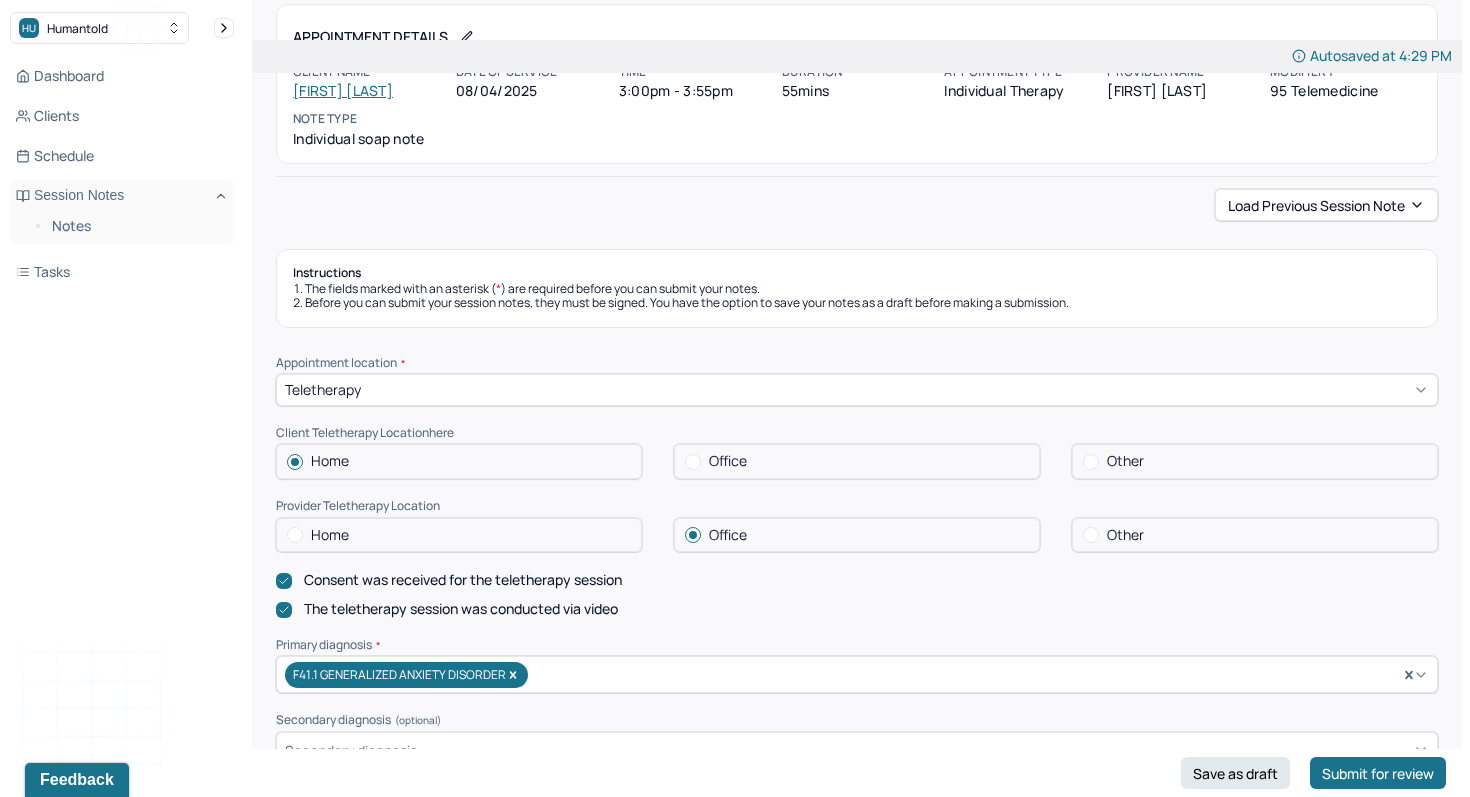 scroll, scrollTop: 67, scrollLeft: 0, axis: vertical 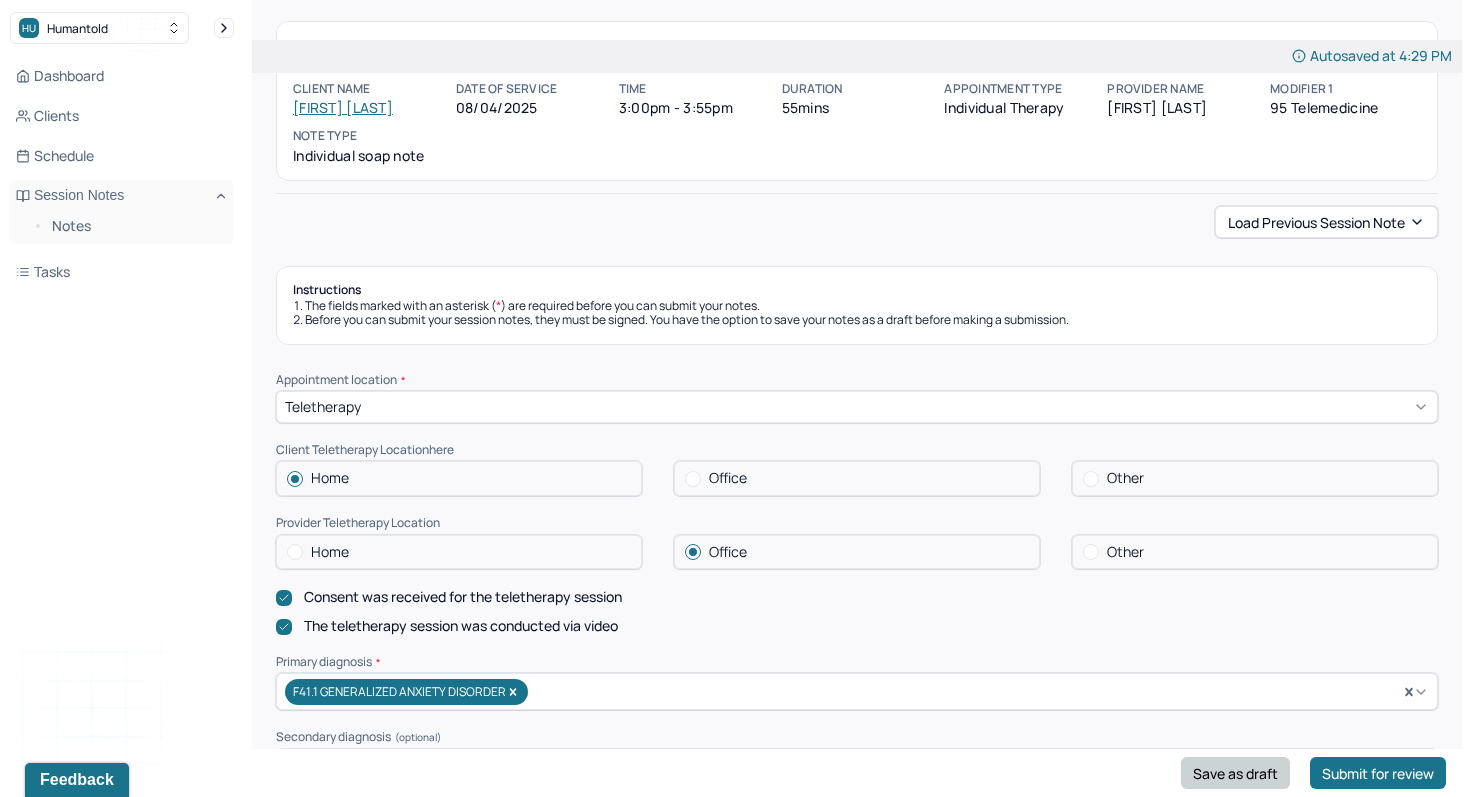 type 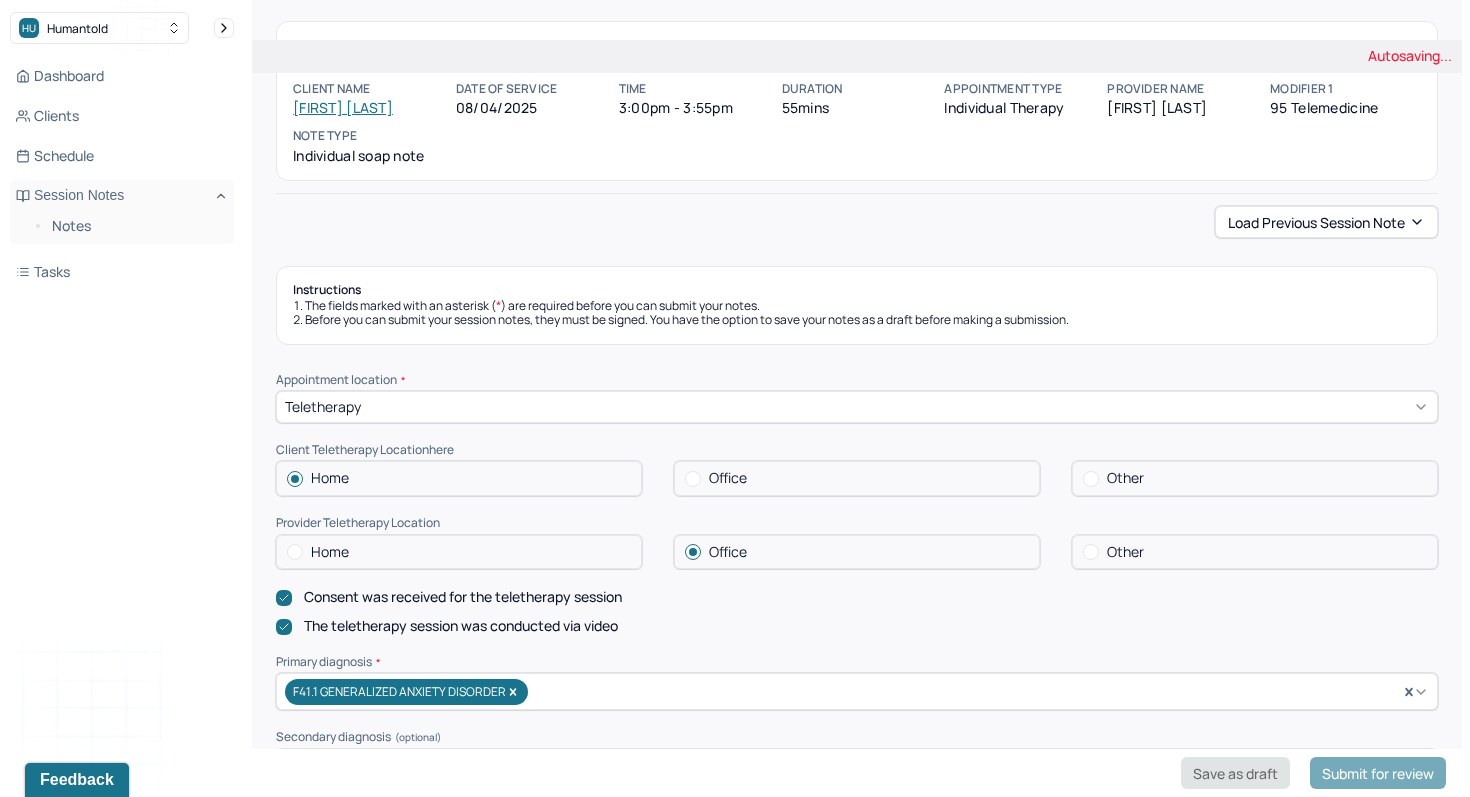 scroll, scrollTop: 0, scrollLeft: 0, axis: both 